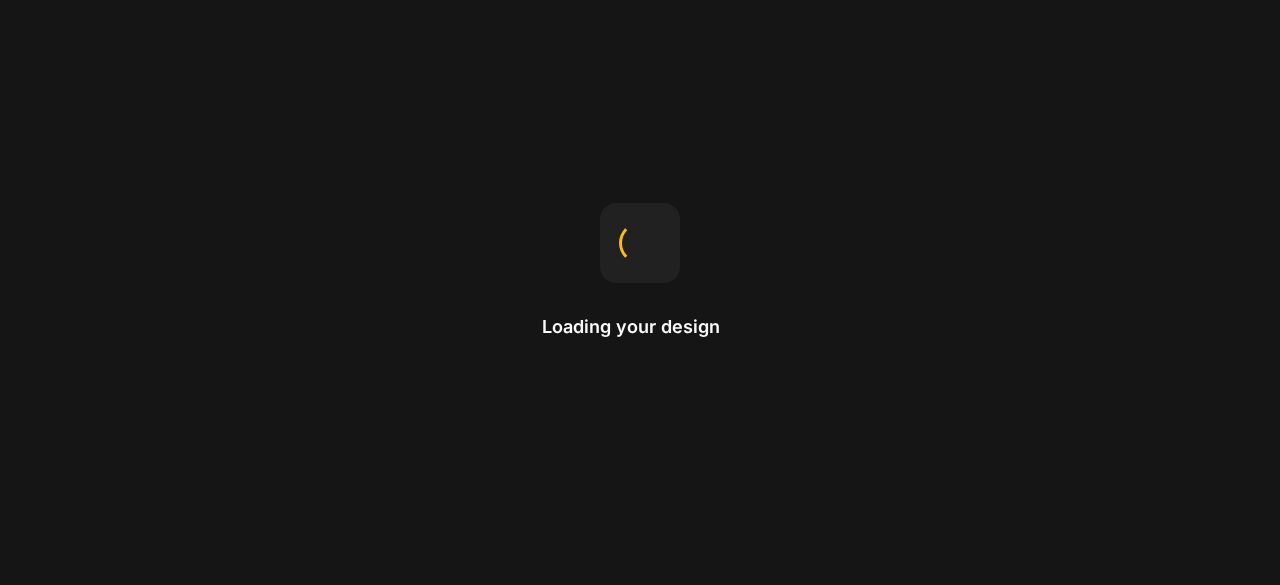 scroll, scrollTop: 0, scrollLeft: 0, axis: both 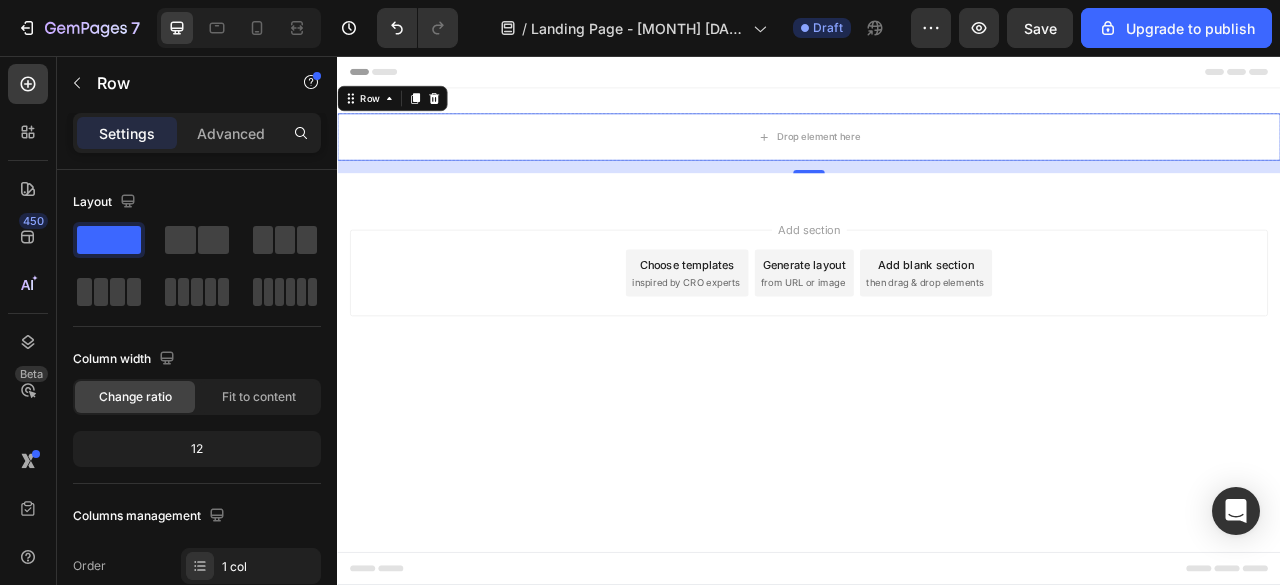 click on "Add section Choose templates inspired by CRO experts Generate layout from URL or image Add blank section then drag & drop elements" at bounding box center (937, 332) 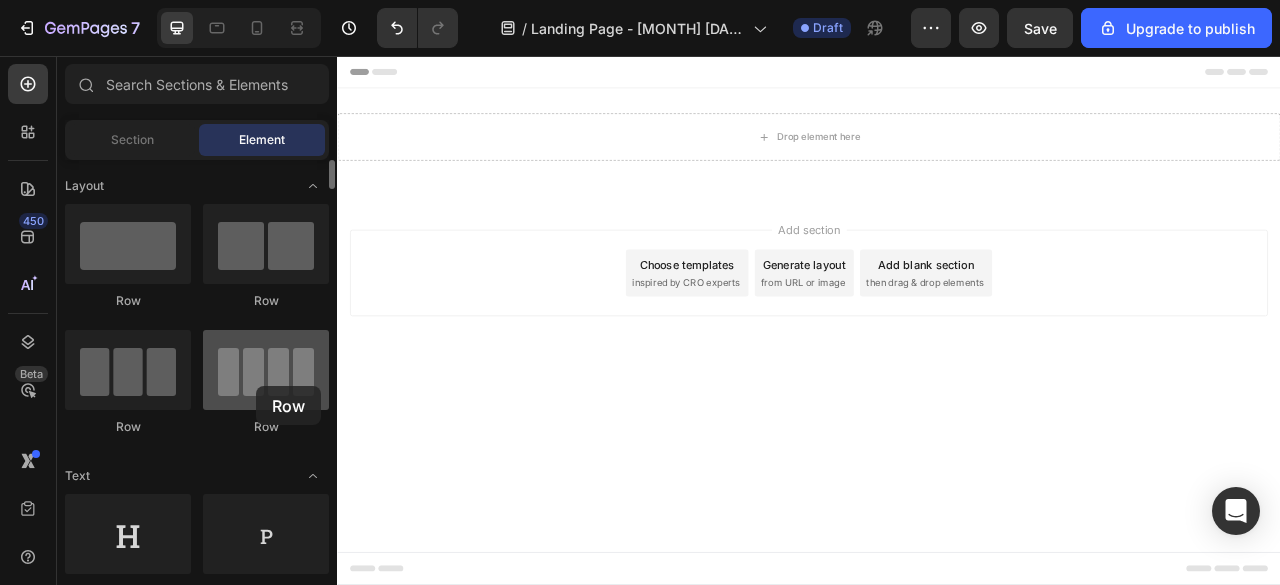 click at bounding box center [266, 370] 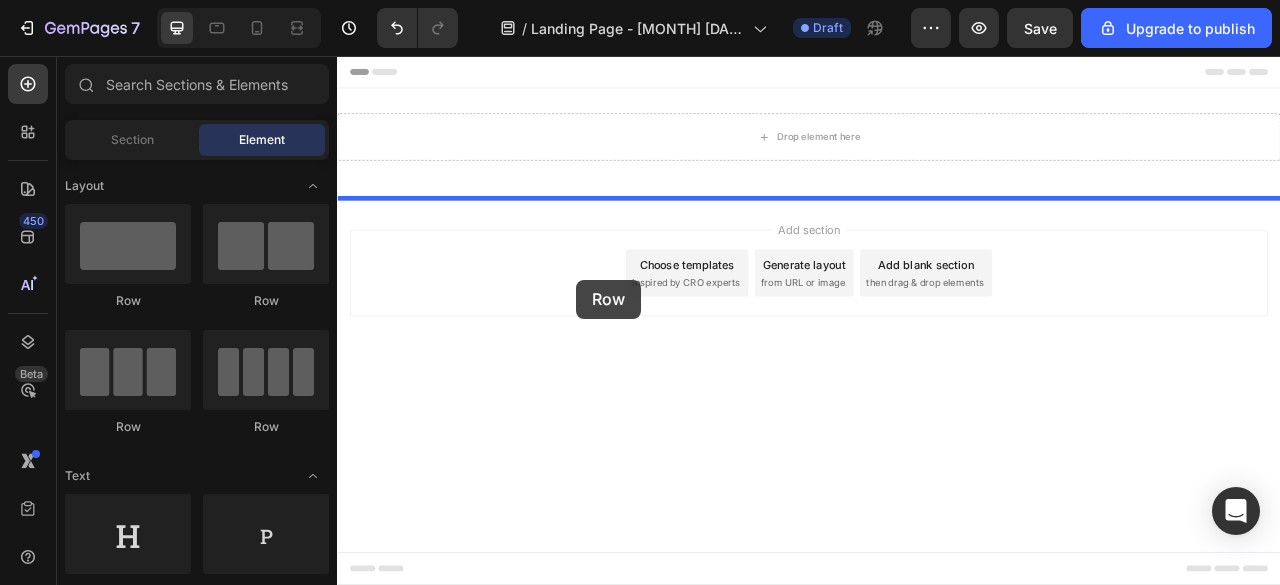 drag, startPoint x: 592, startPoint y: 447, endPoint x: 641, endPoint y: 341, distance: 116.777565 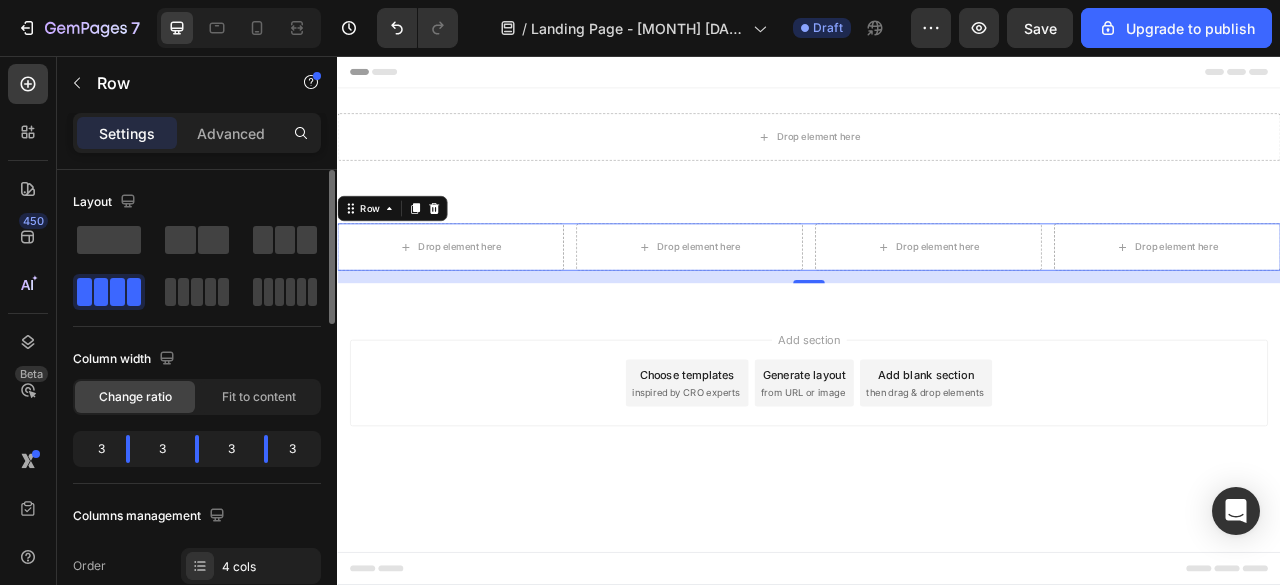 click on "3" 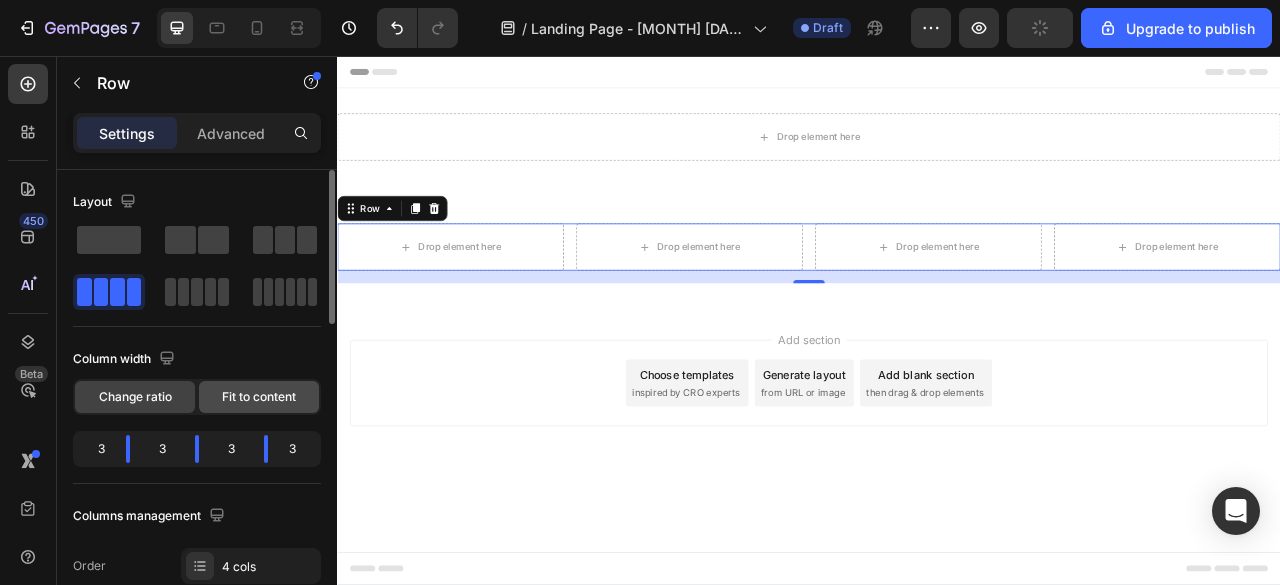 click on "Fit to content" 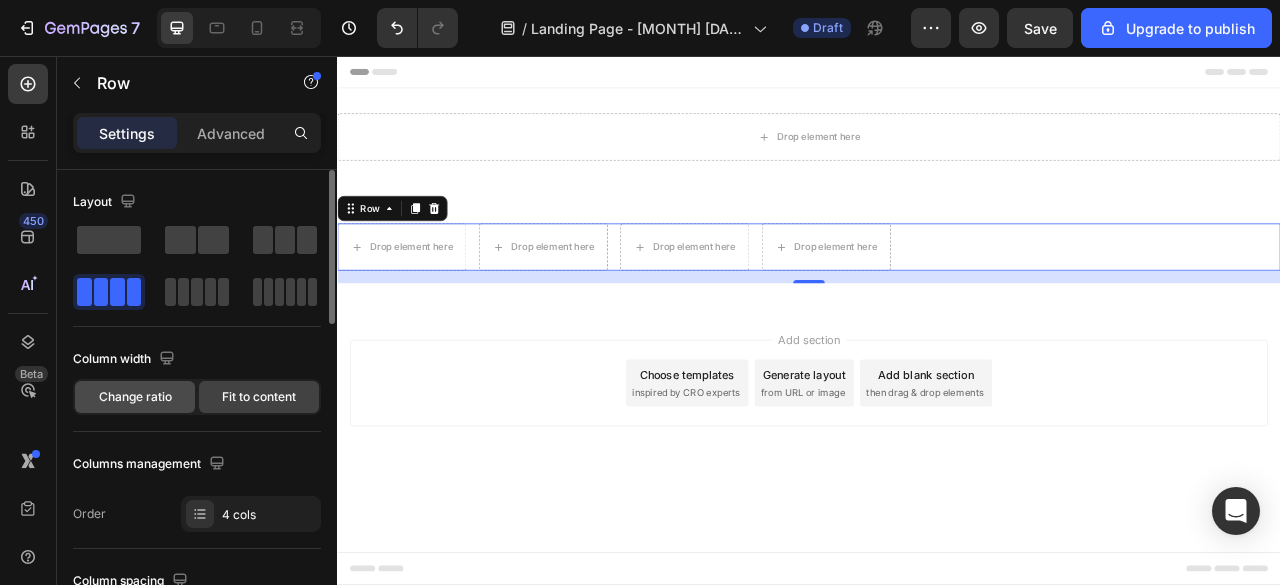 click on "Change ratio" 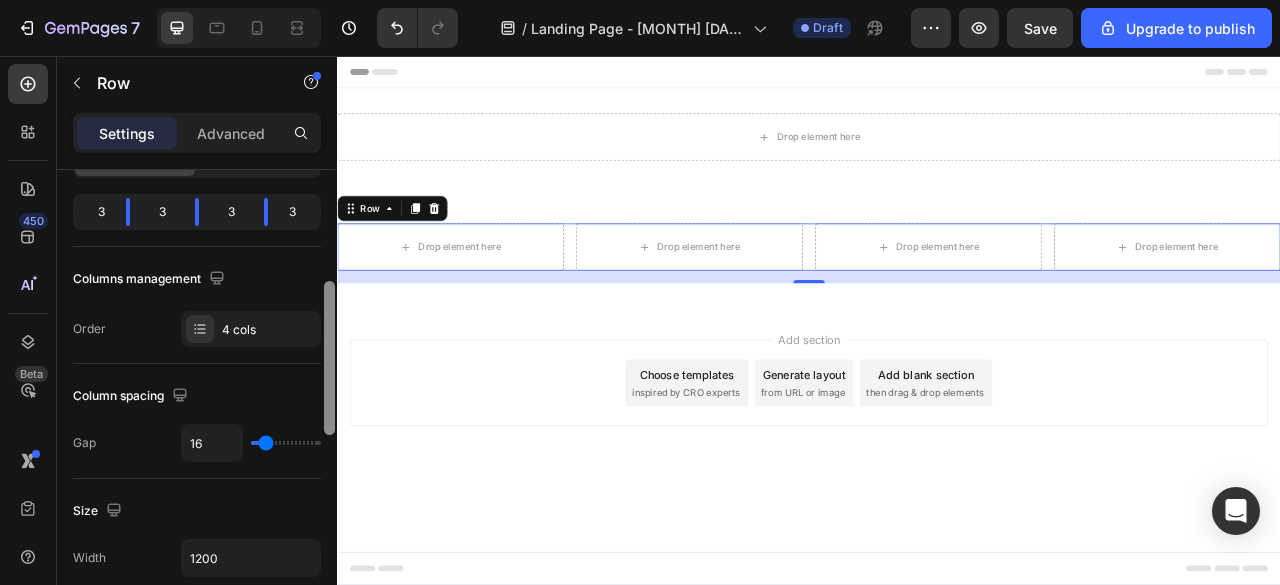 scroll, scrollTop: 262, scrollLeft: 0, axis: vertical 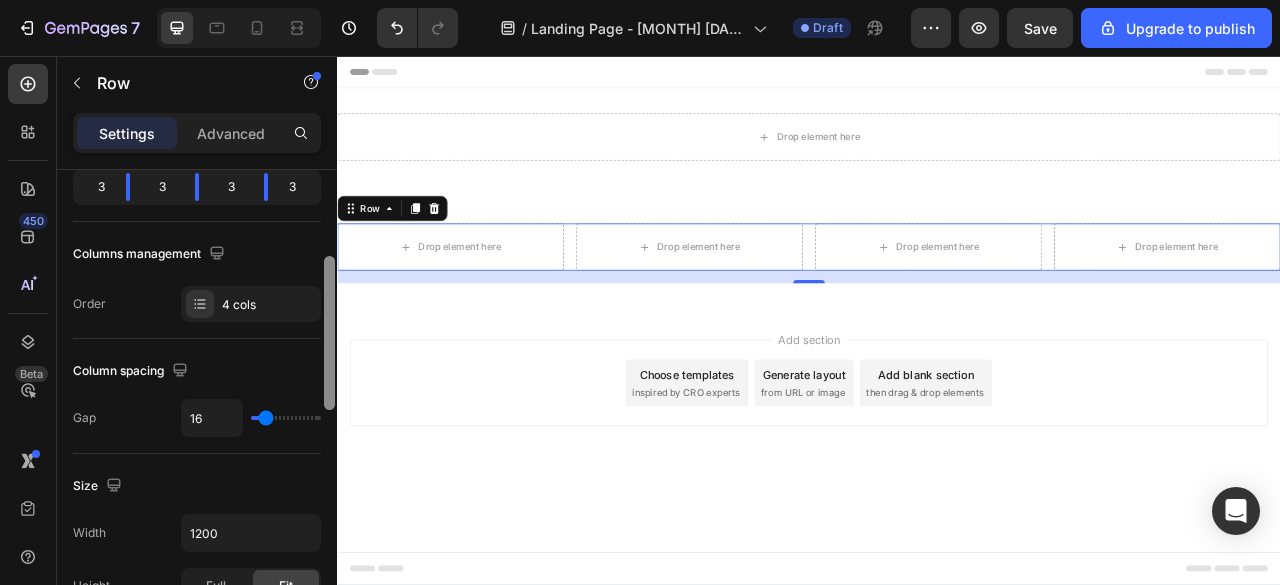 drag, startPoint x: 326, startPoint y: 309, endPoint x: 332, endPoint y: 395, distance: 86.209045 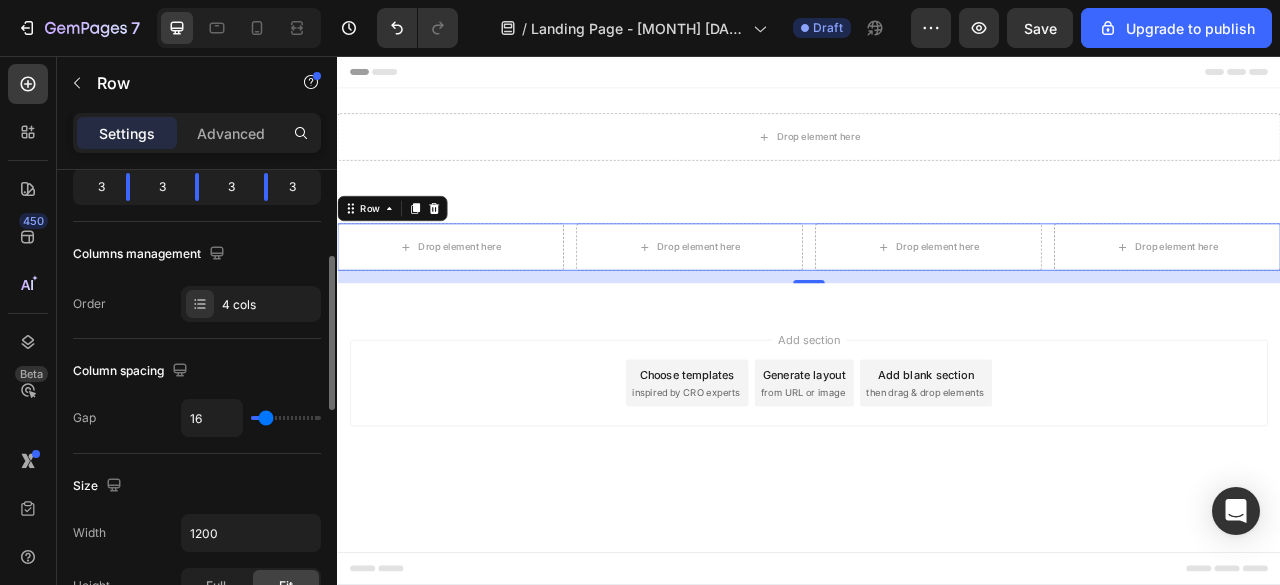 type on "29" 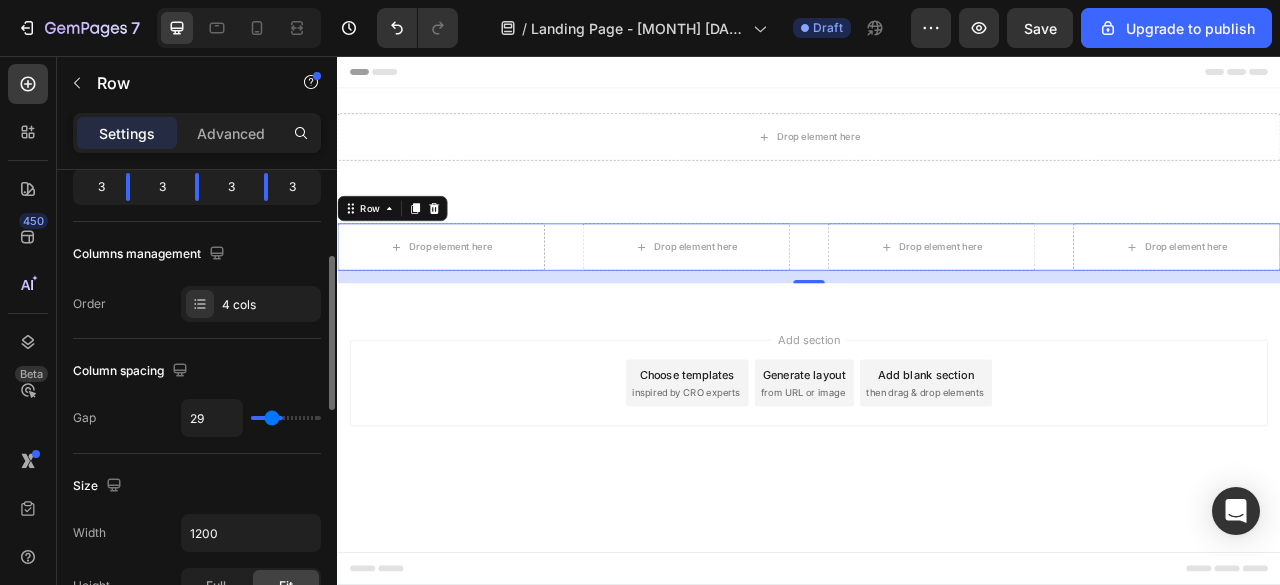 type on "48" 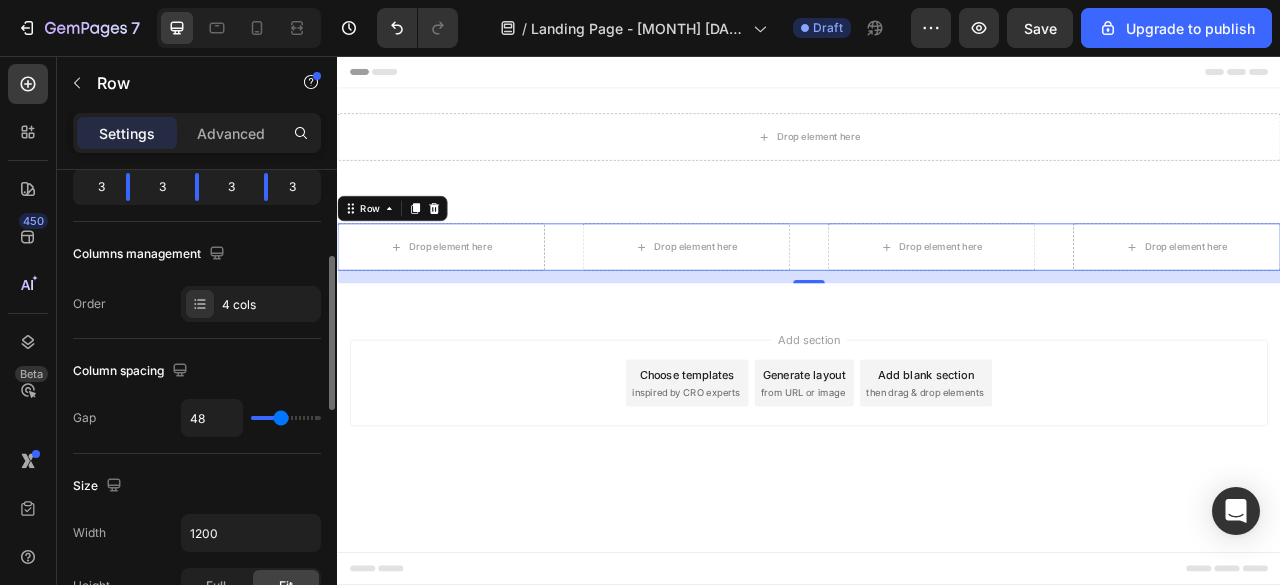 type on "53" 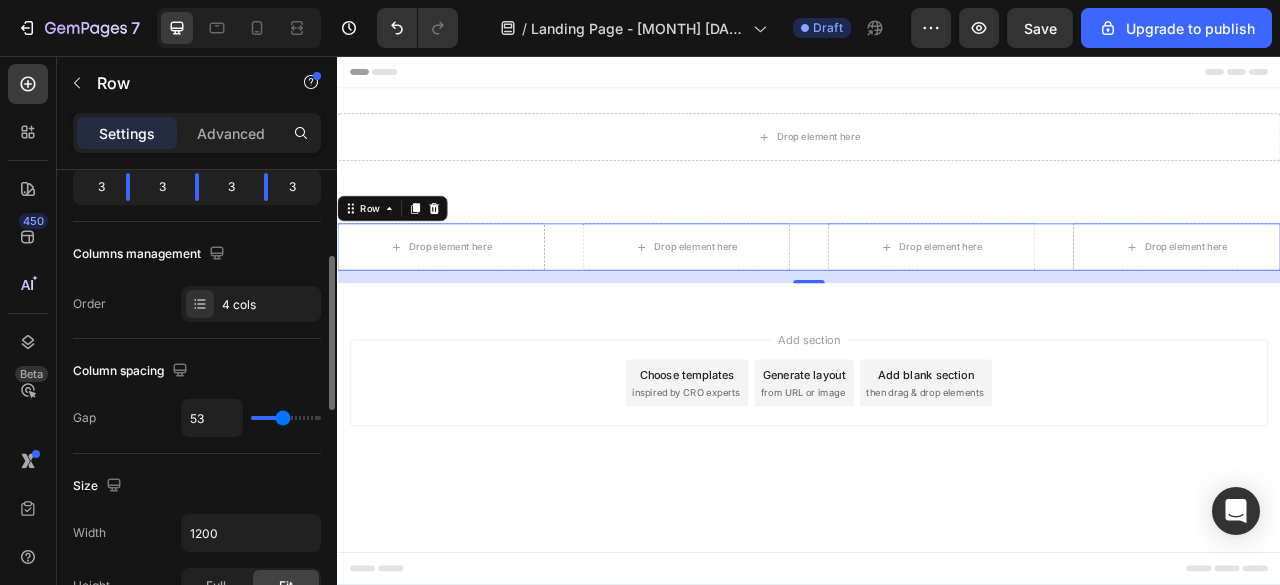 type on "56" 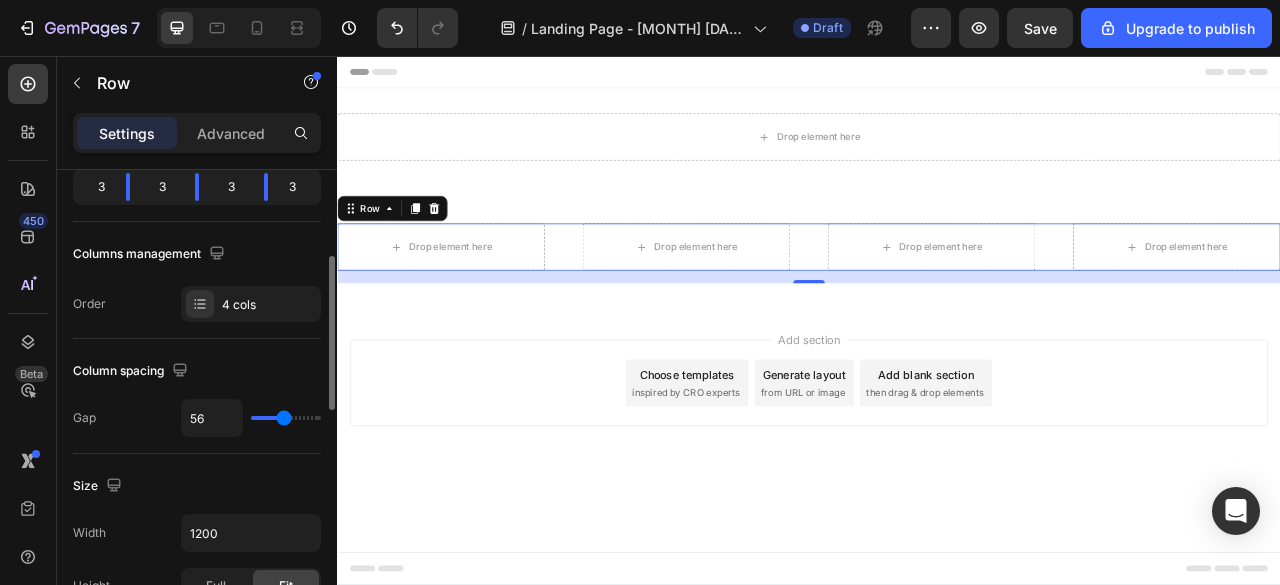 type on "57" 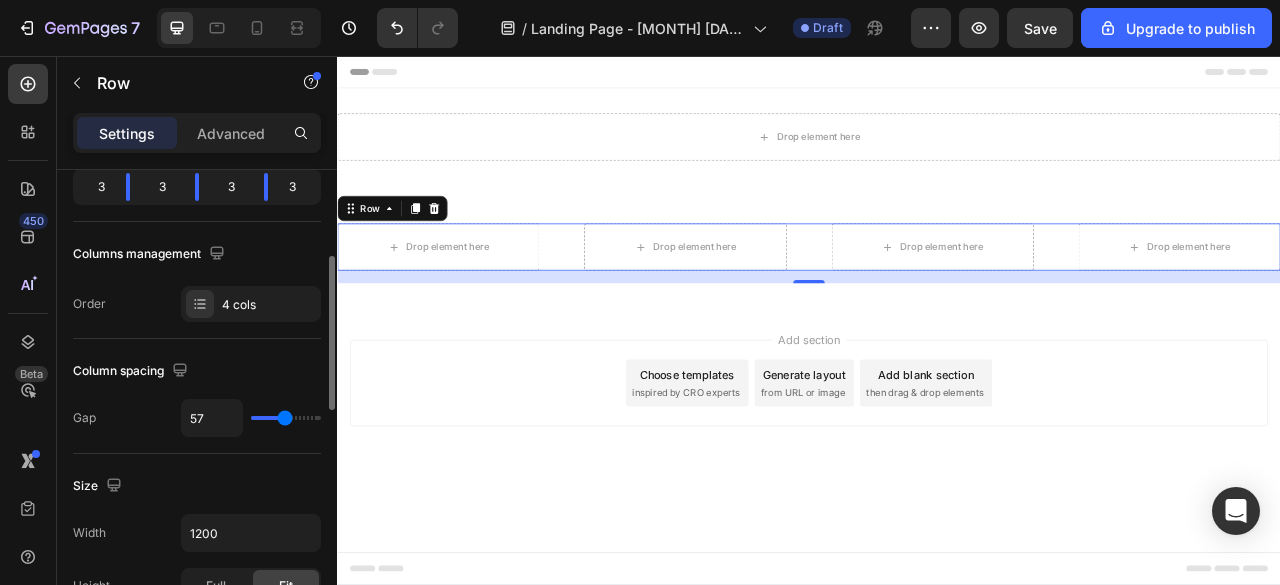 type on "59" 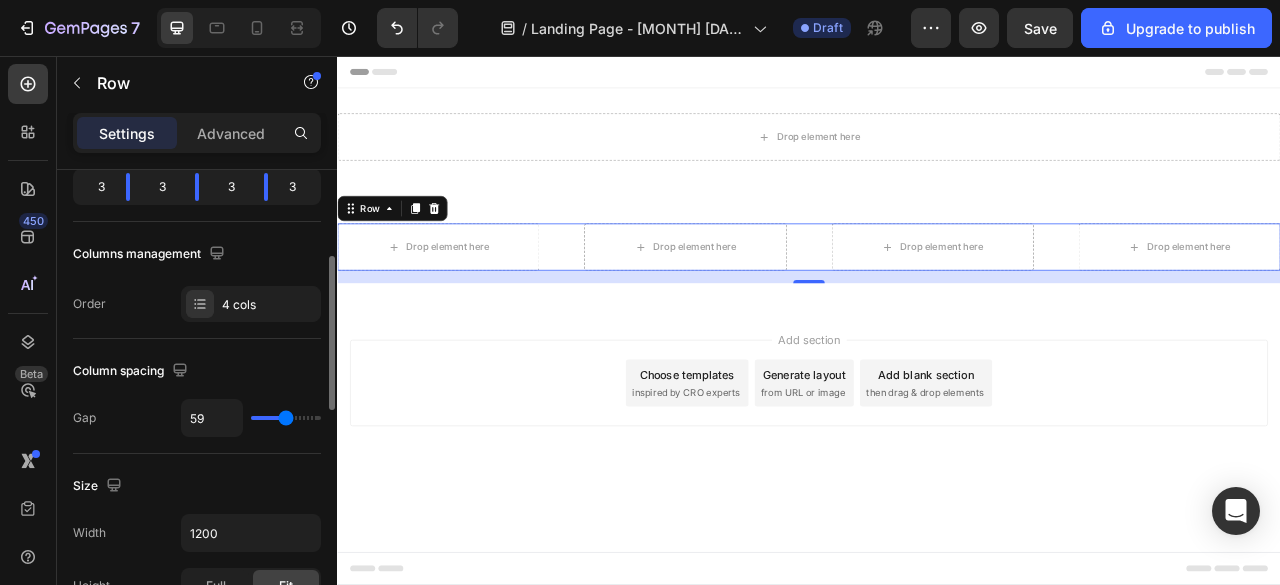 type on "60" 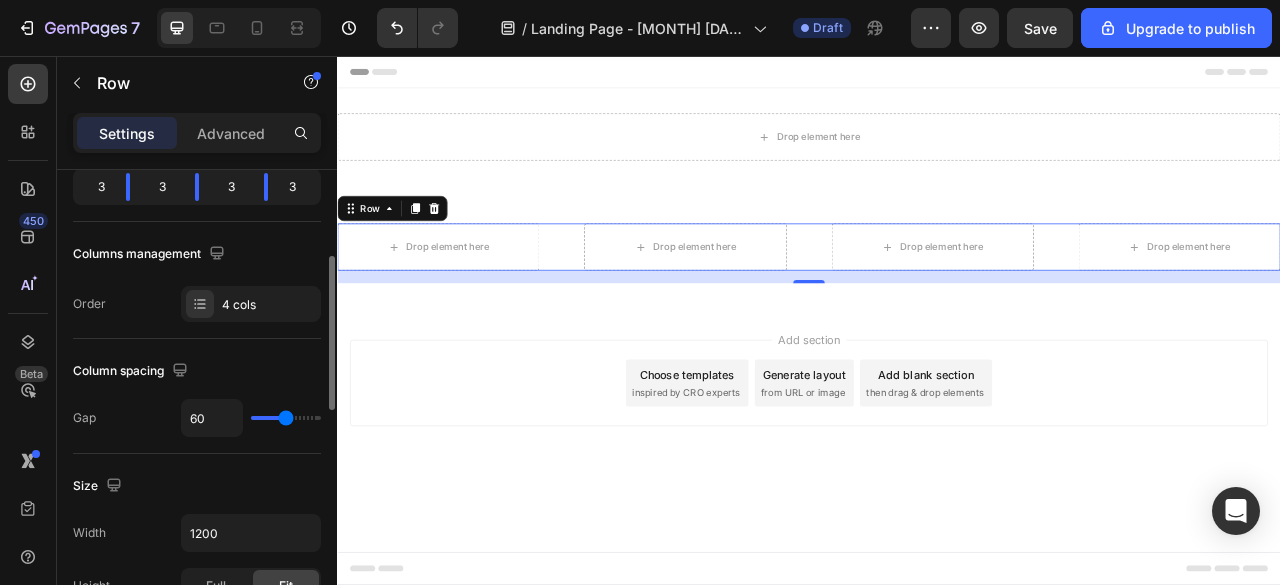 type on "66" 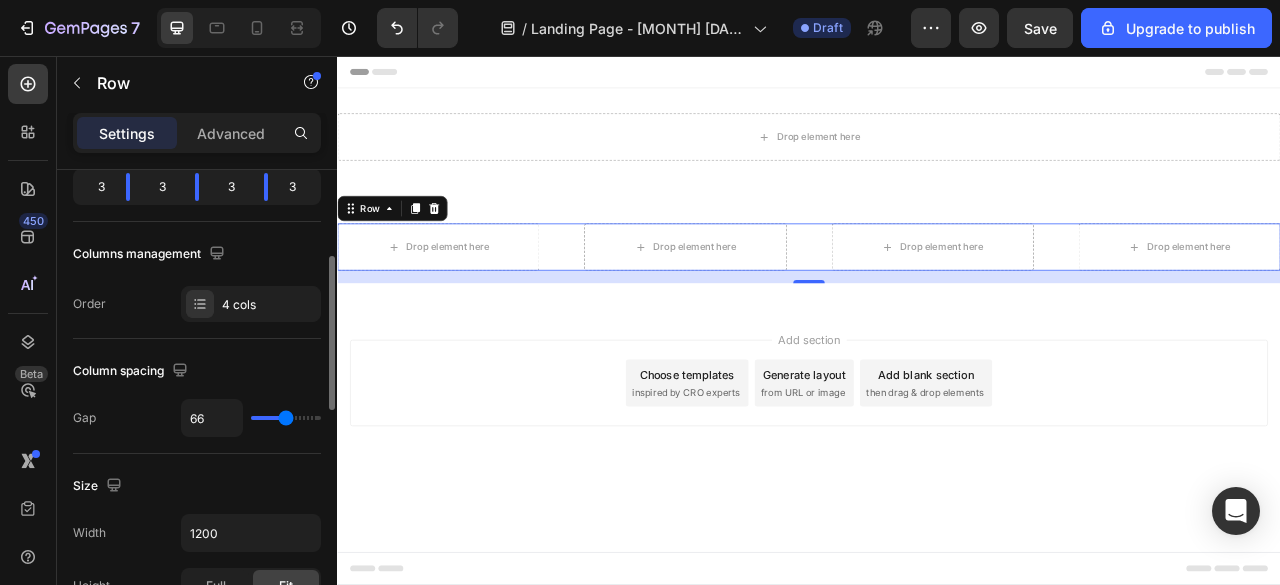 type on "66" 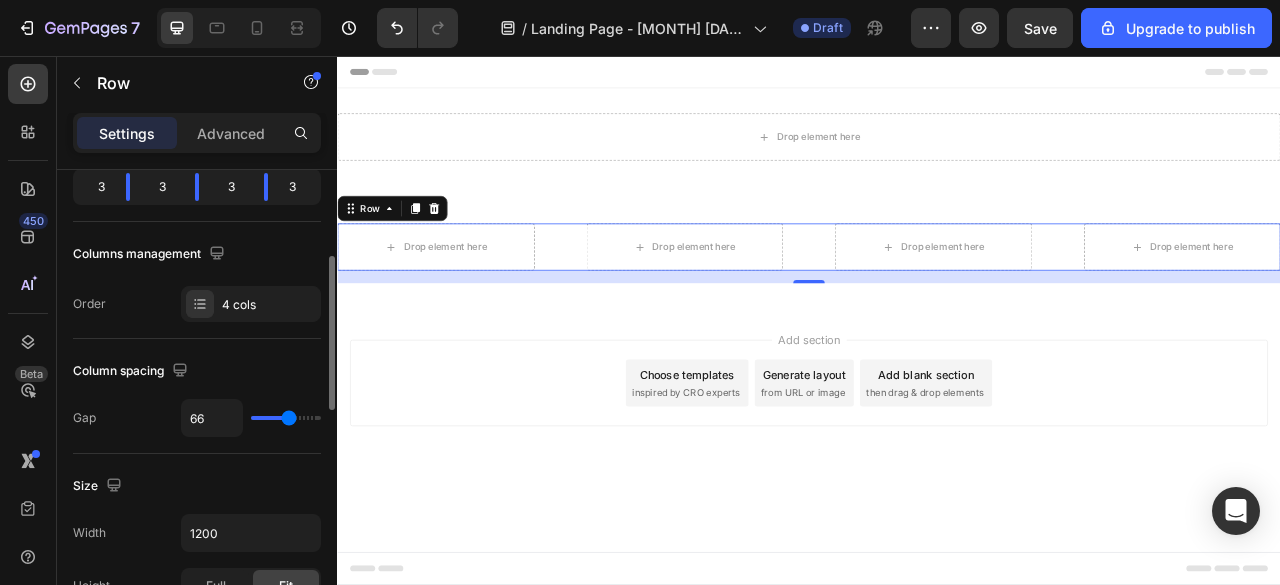 type on "73" 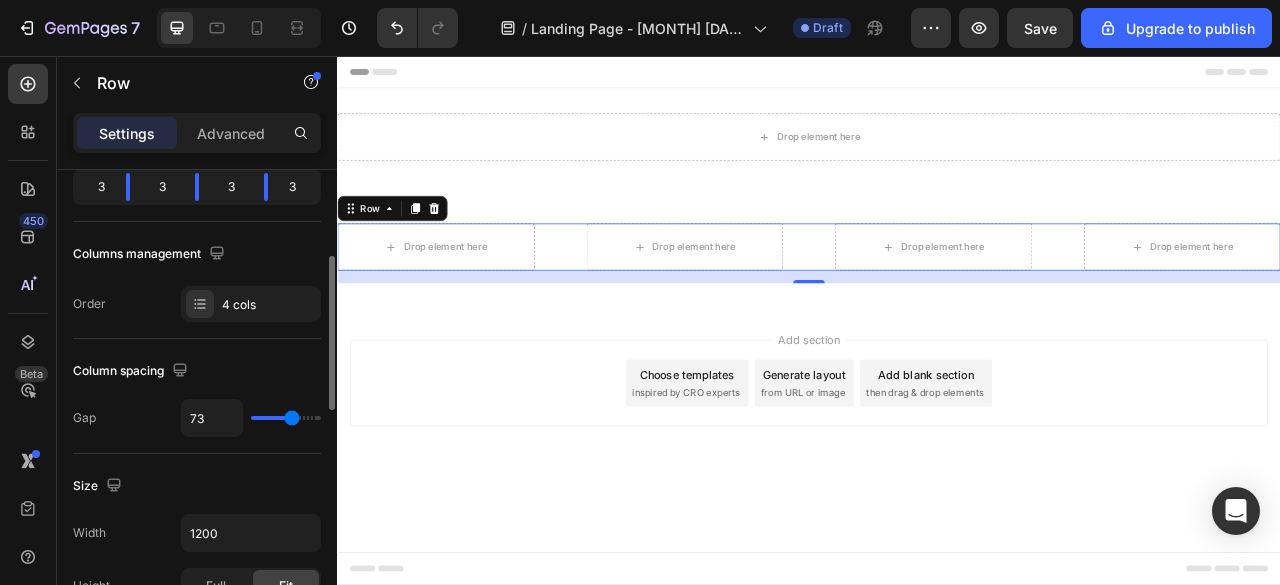 type on "75" 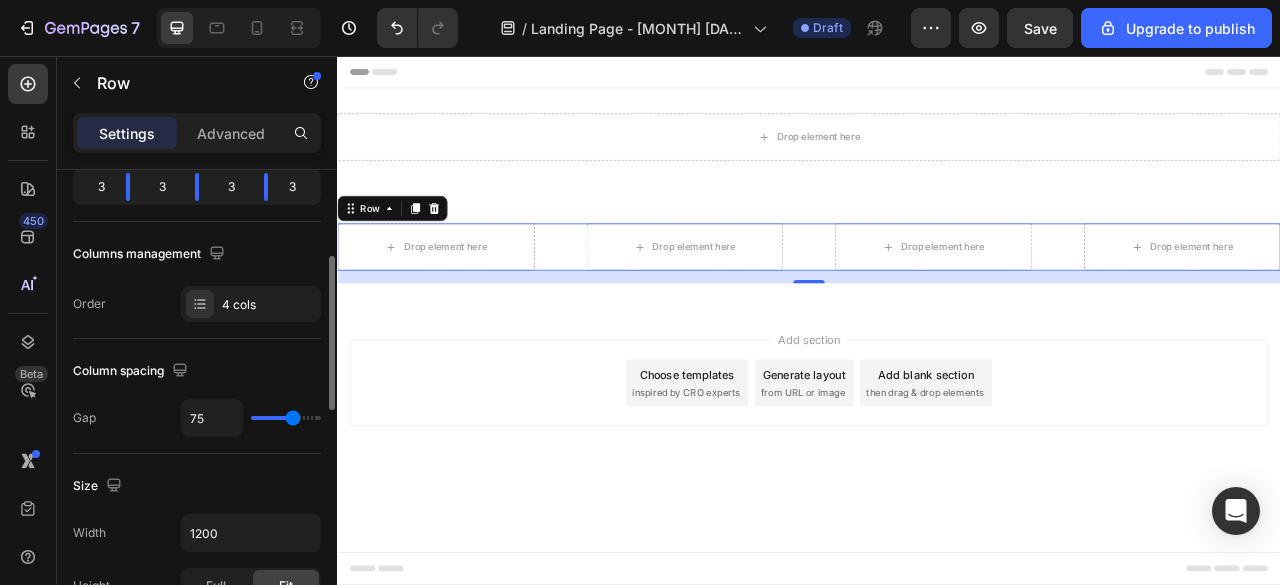 type on "85" 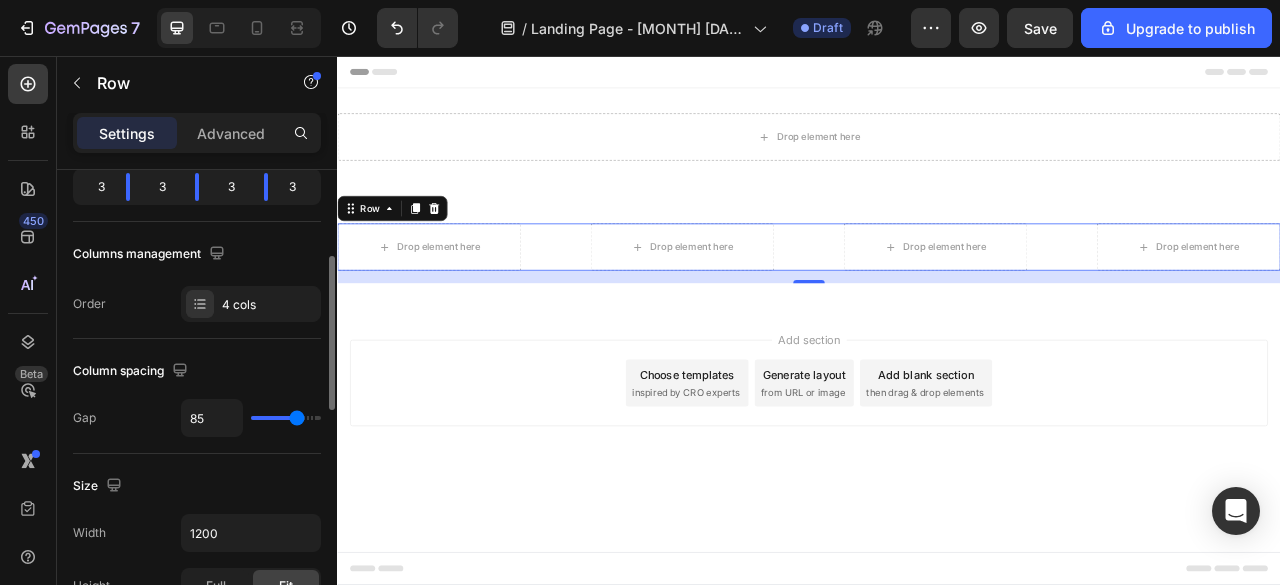 type on "88" 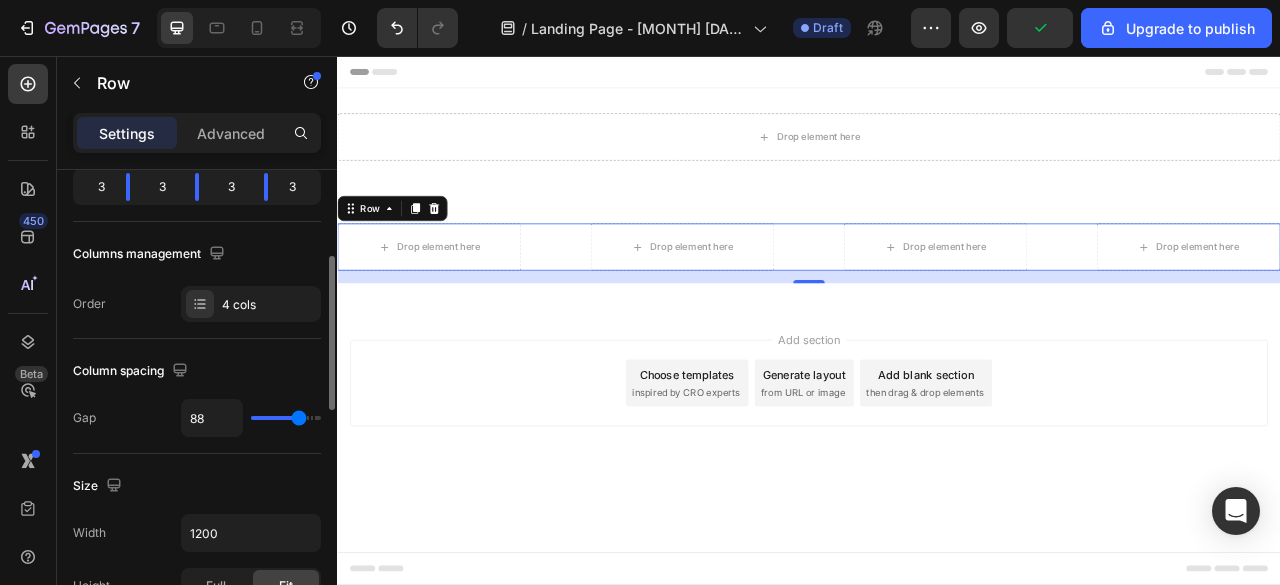 type on "90" 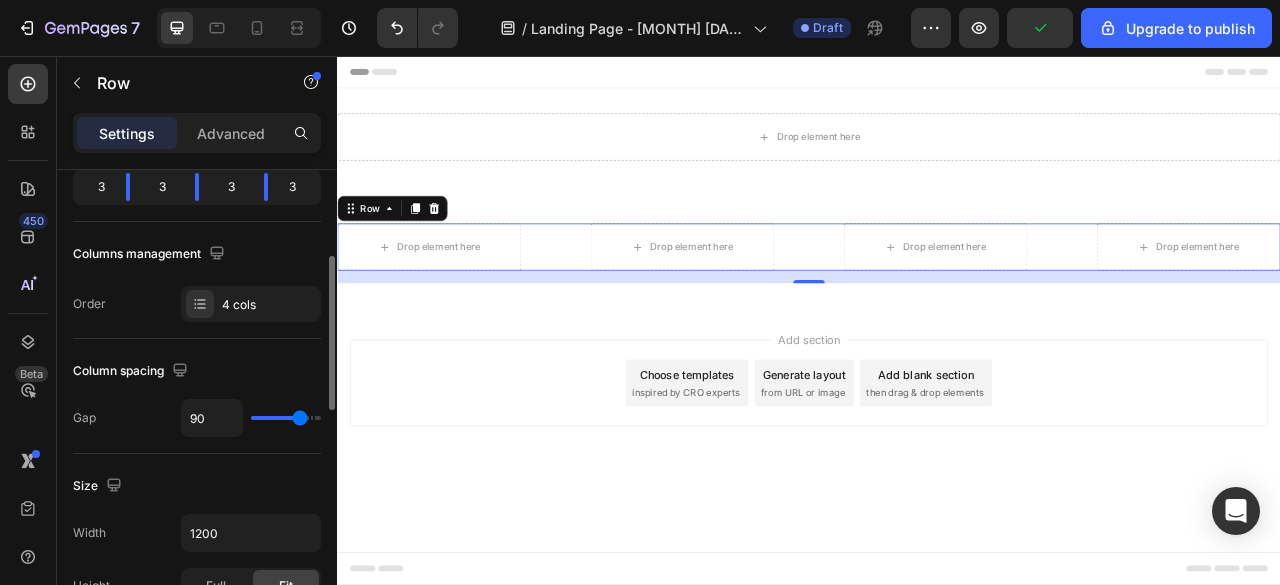 type on "93" 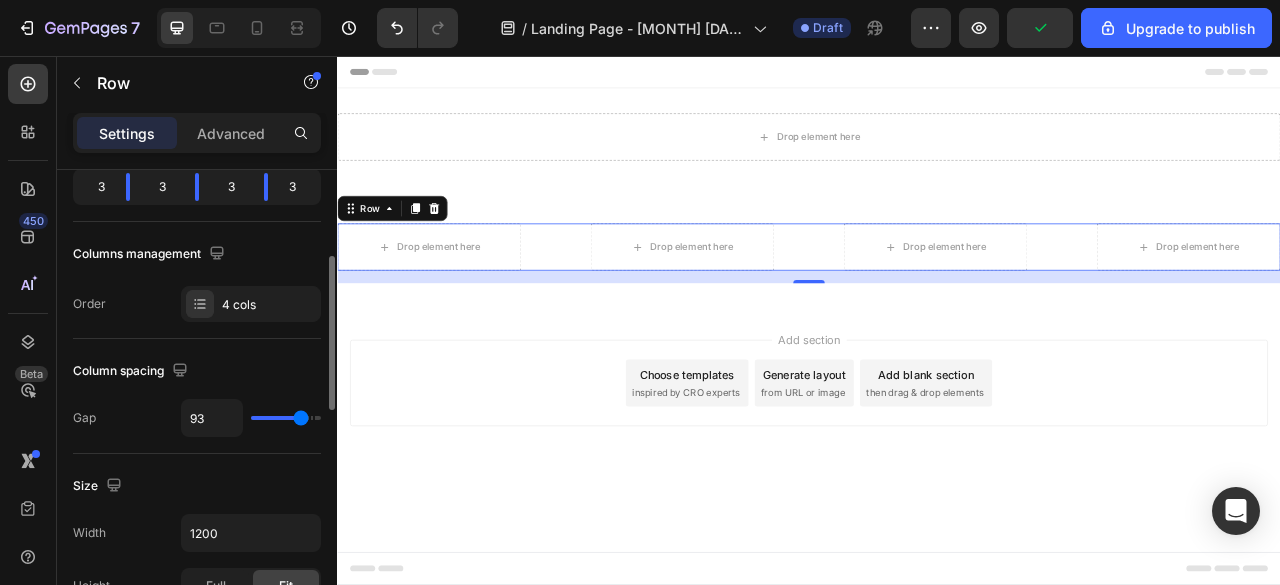 type on "97" 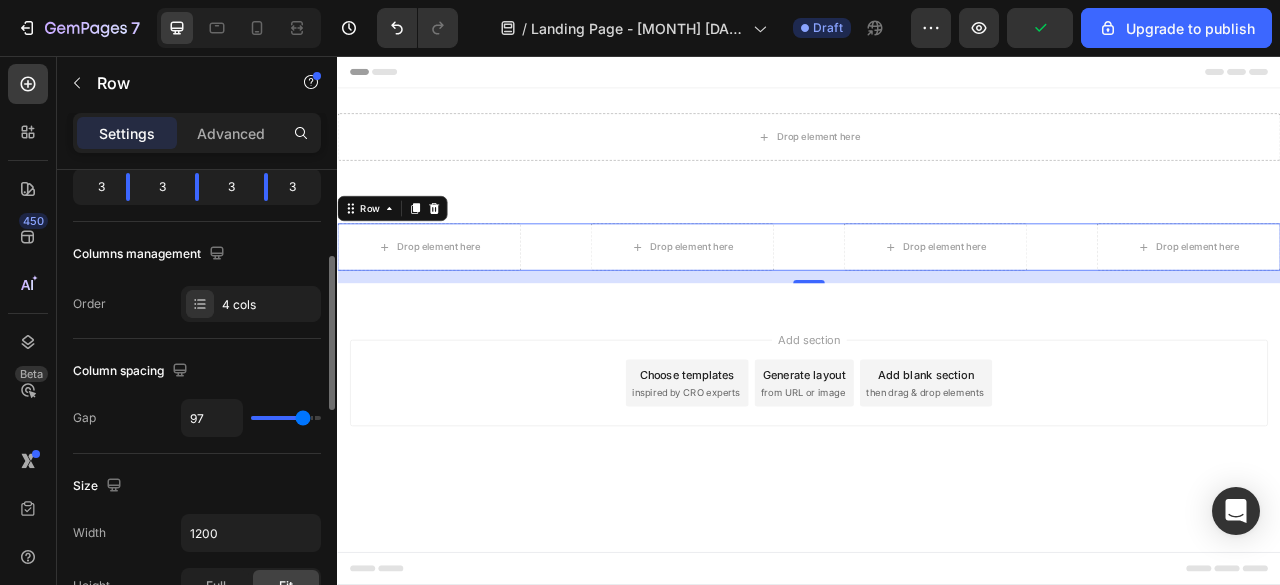 type on "99" 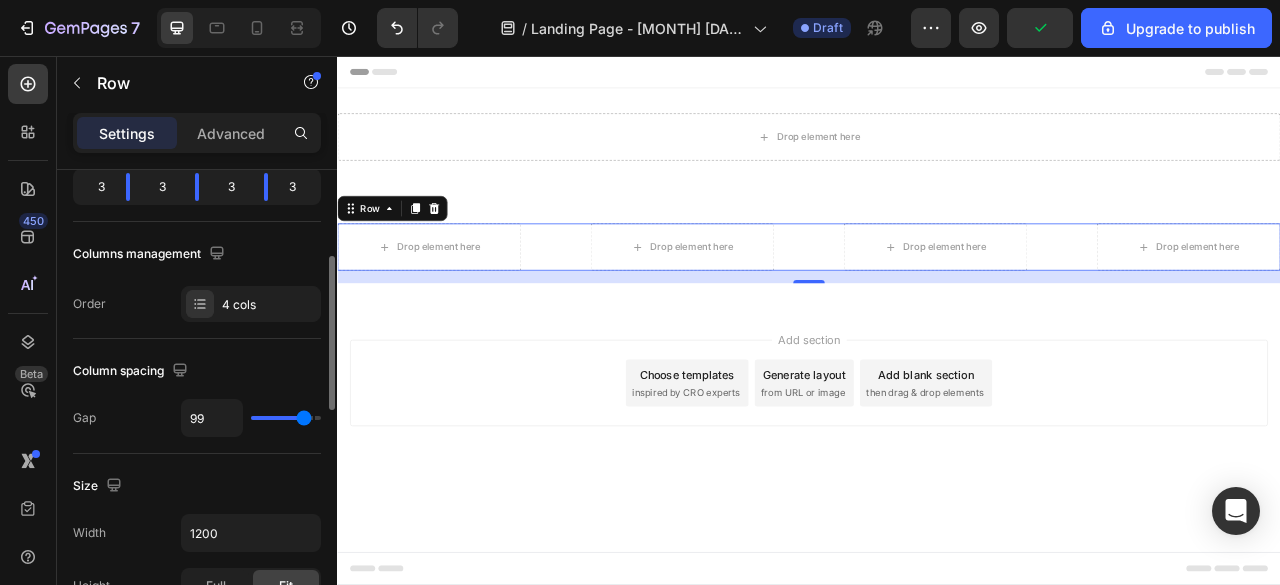 type on "100" 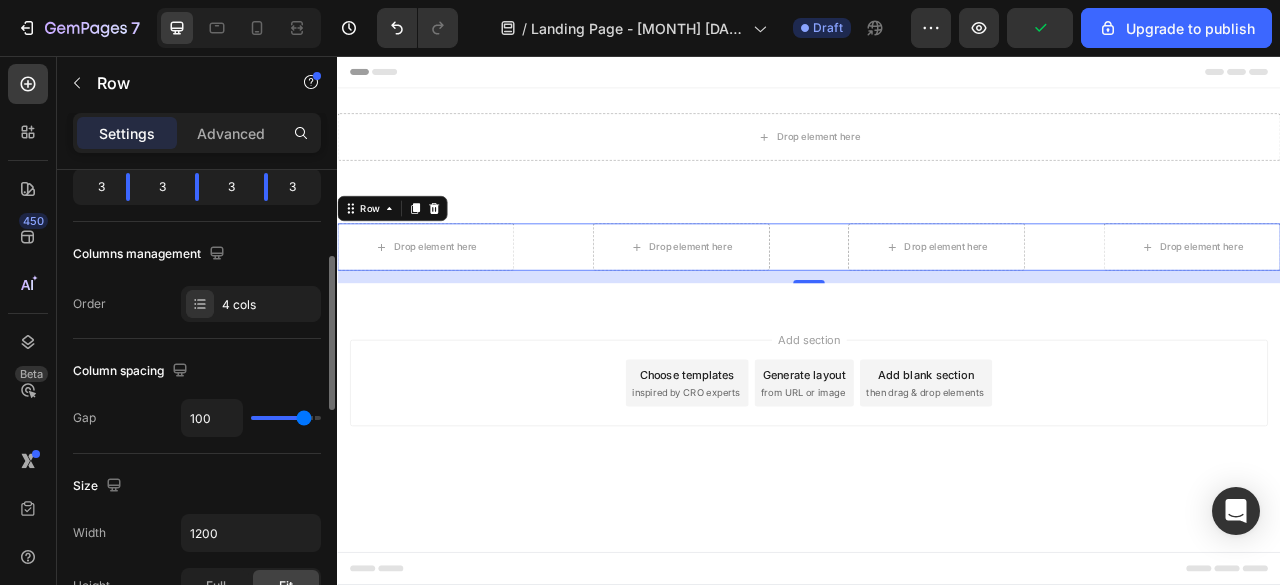 type on "90" 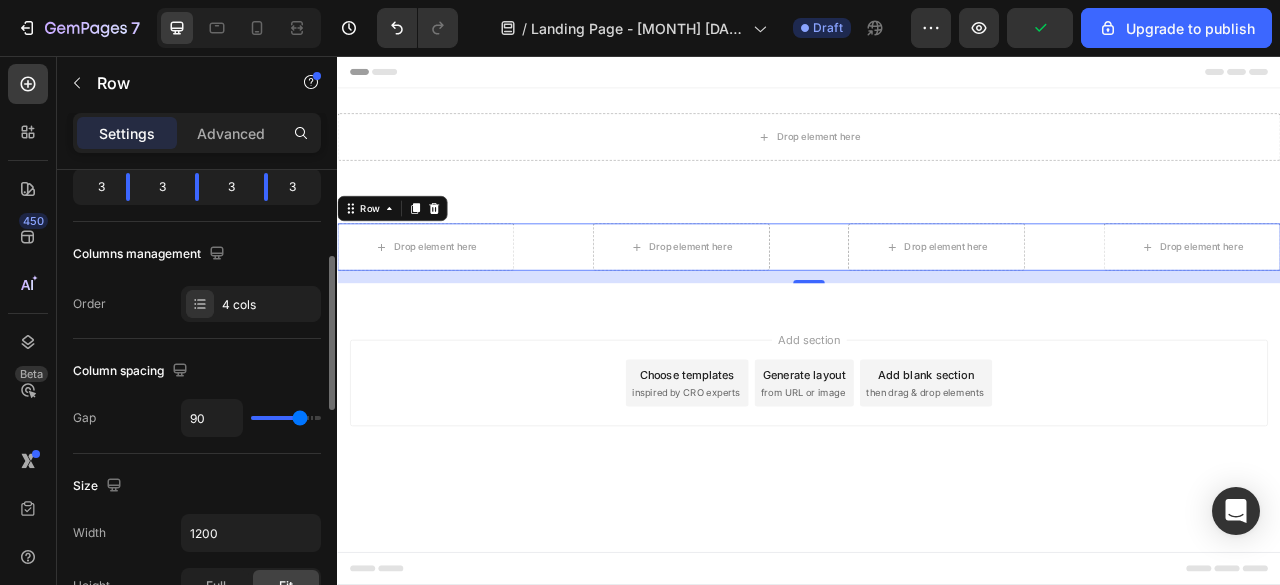 type on "85" 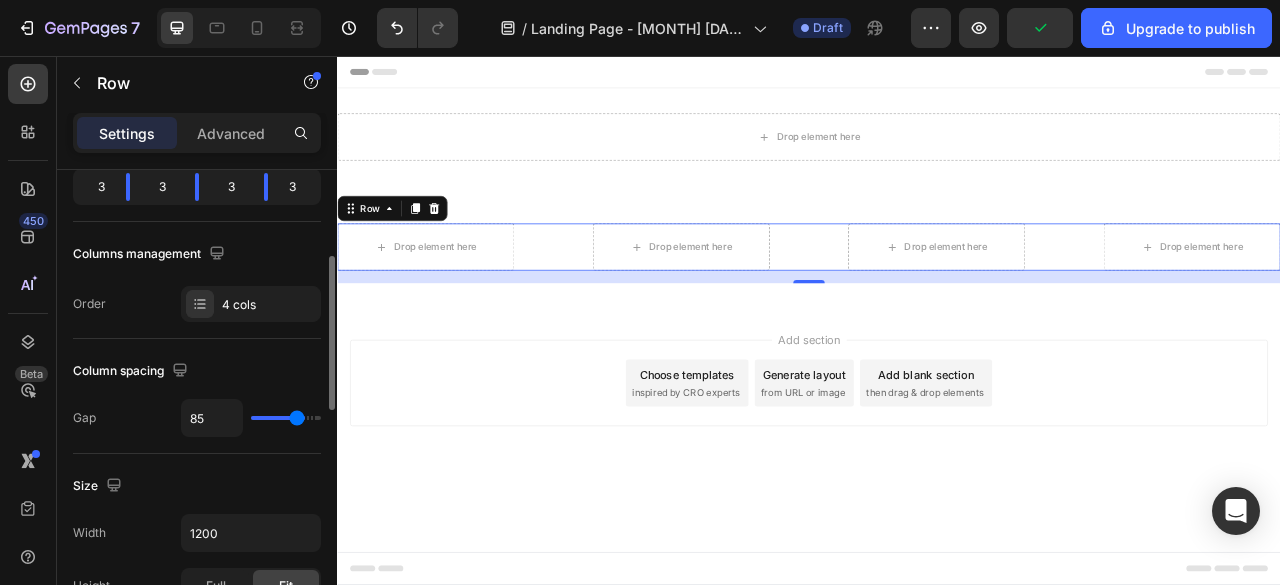 type on "39" 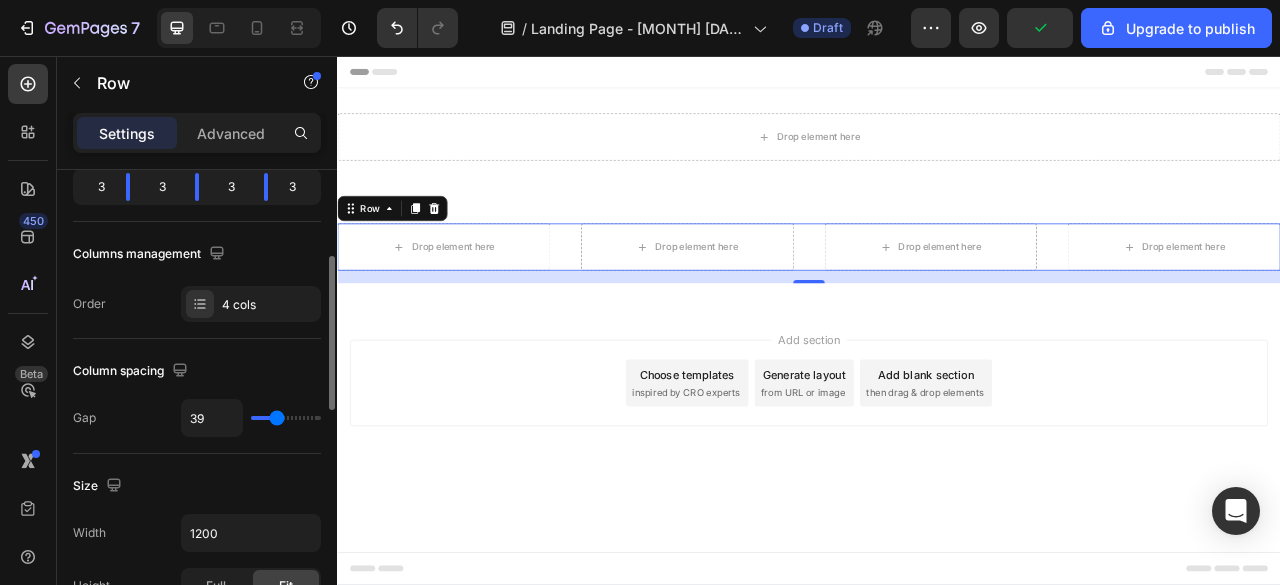 type on "36" 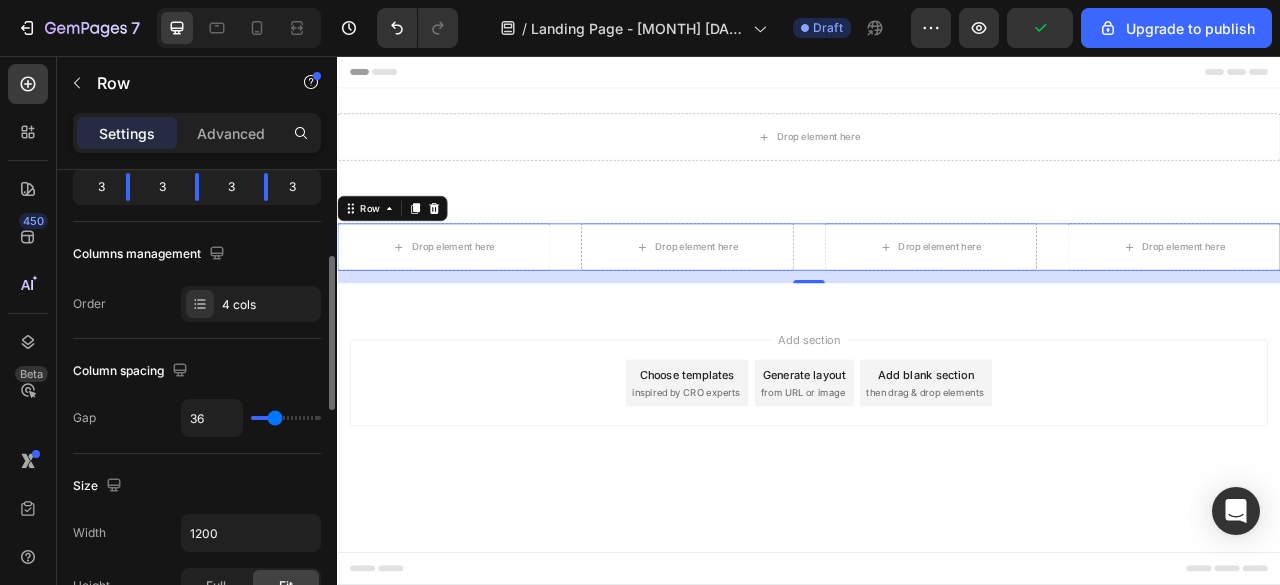 type on "35" 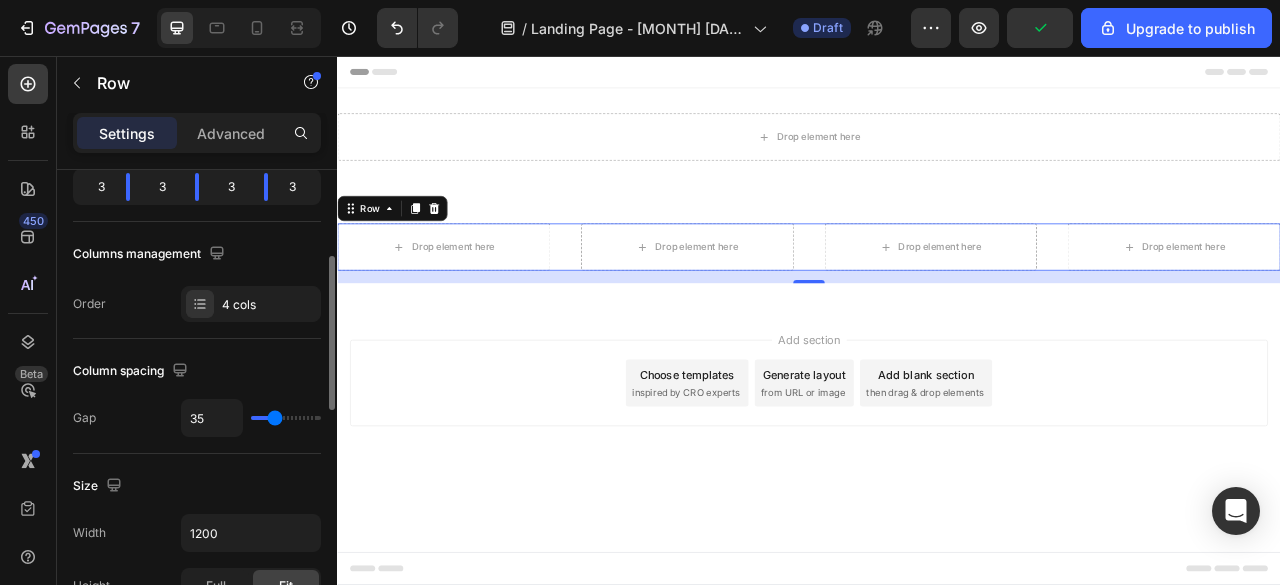 type on "32" 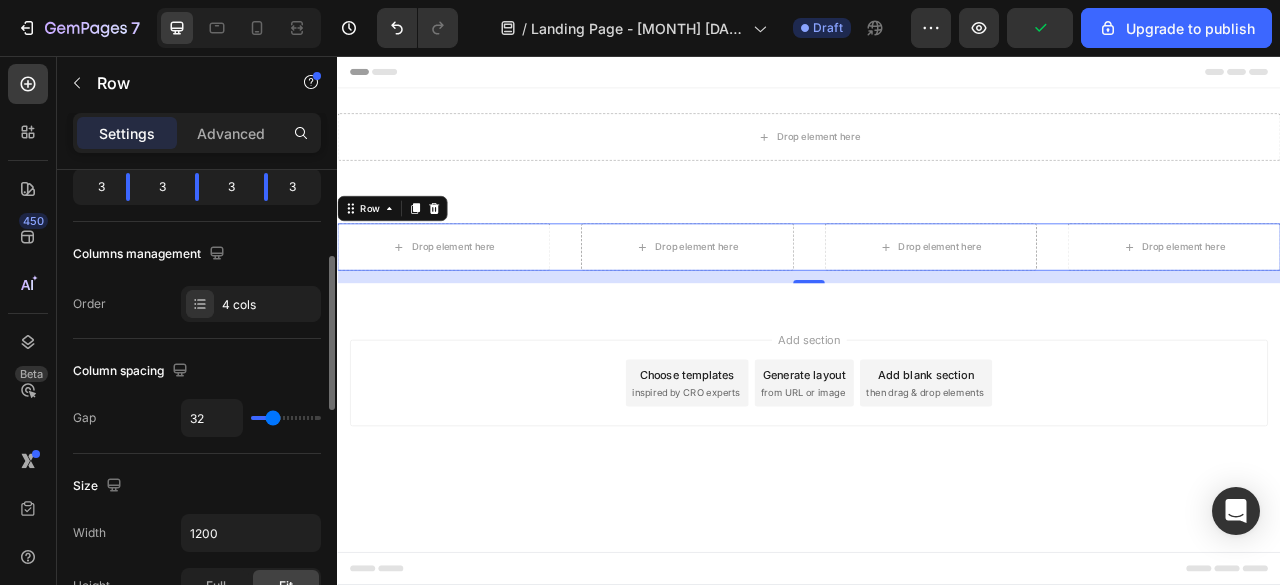 type on "29" 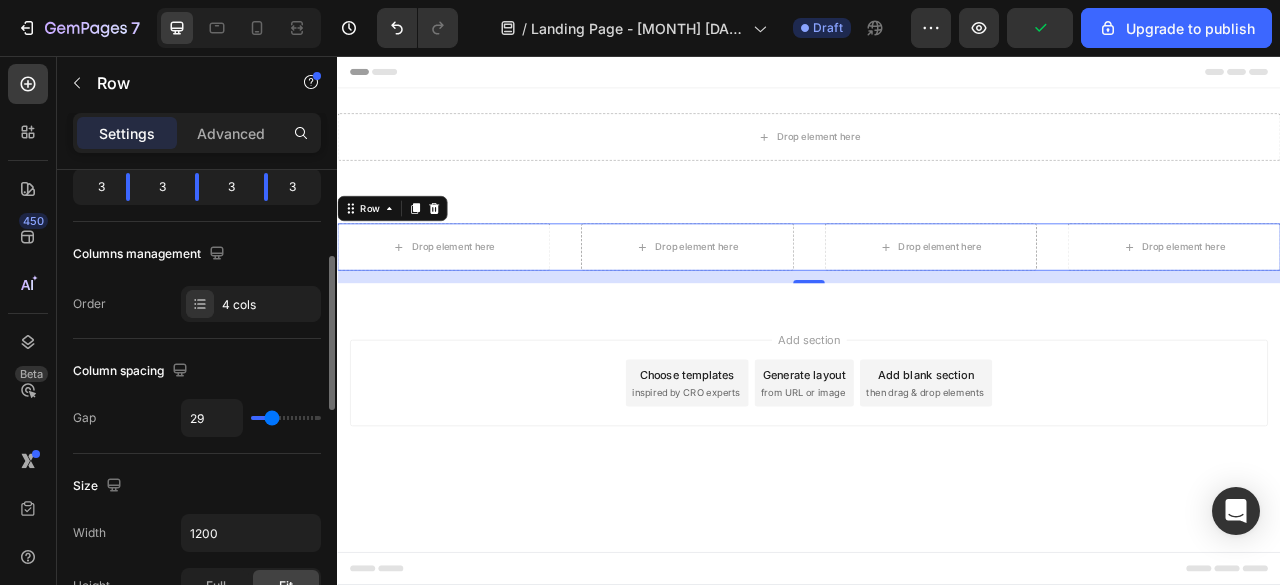 type on "27" 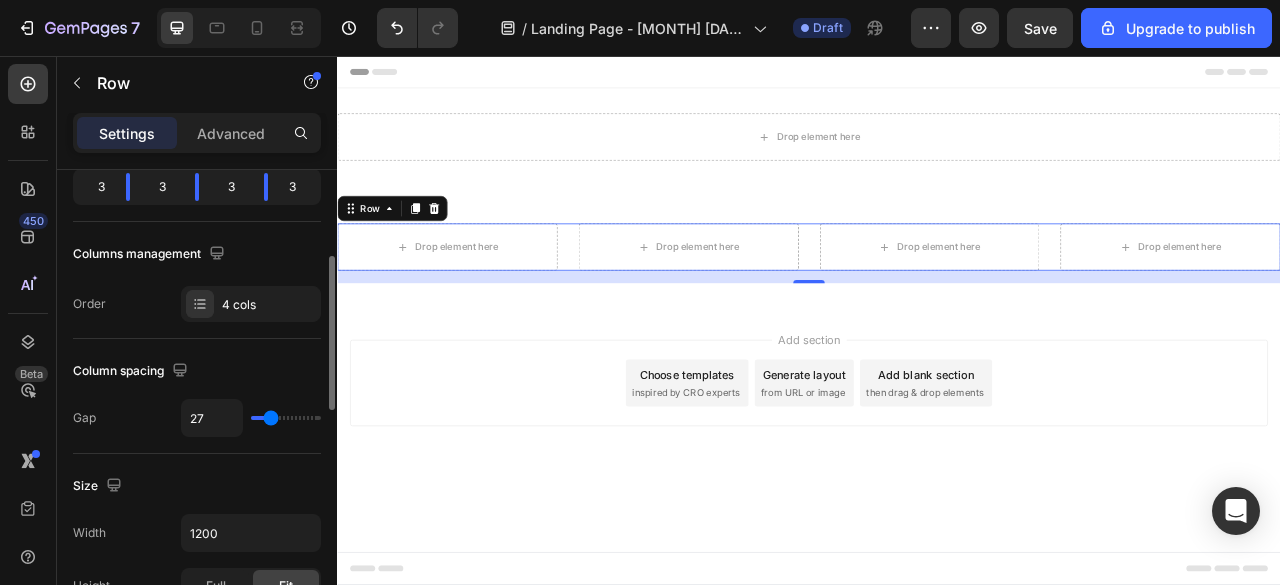 type on "27" 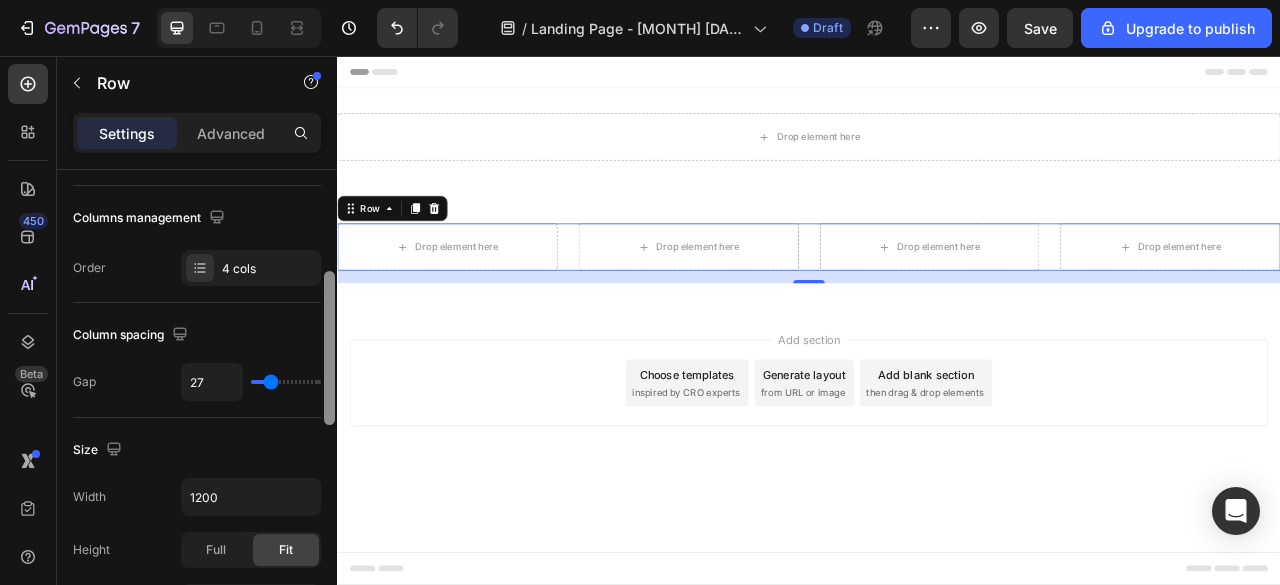 scroll, scrollTop: 304, scrollLeft: 0, axis: vertical 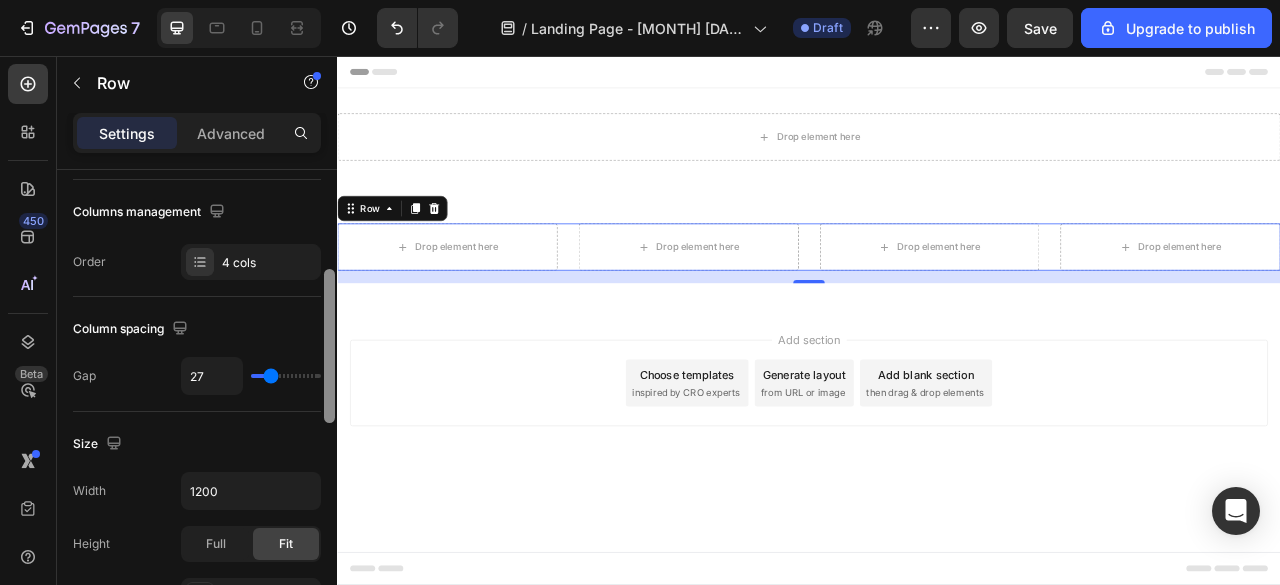 drag, startPoint x: 334, startPoint y: 399, endPoint x: 332, endPoint y: 413, distance: 14.142136 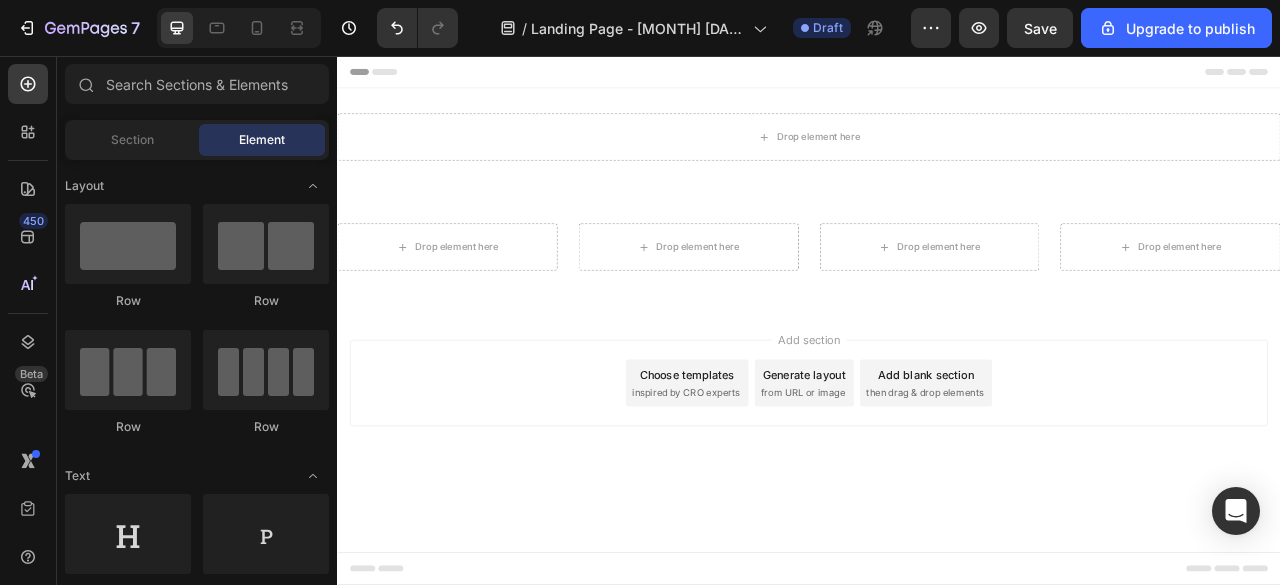 click on "inspired by CRO experts" at bounding box center [780, 485] 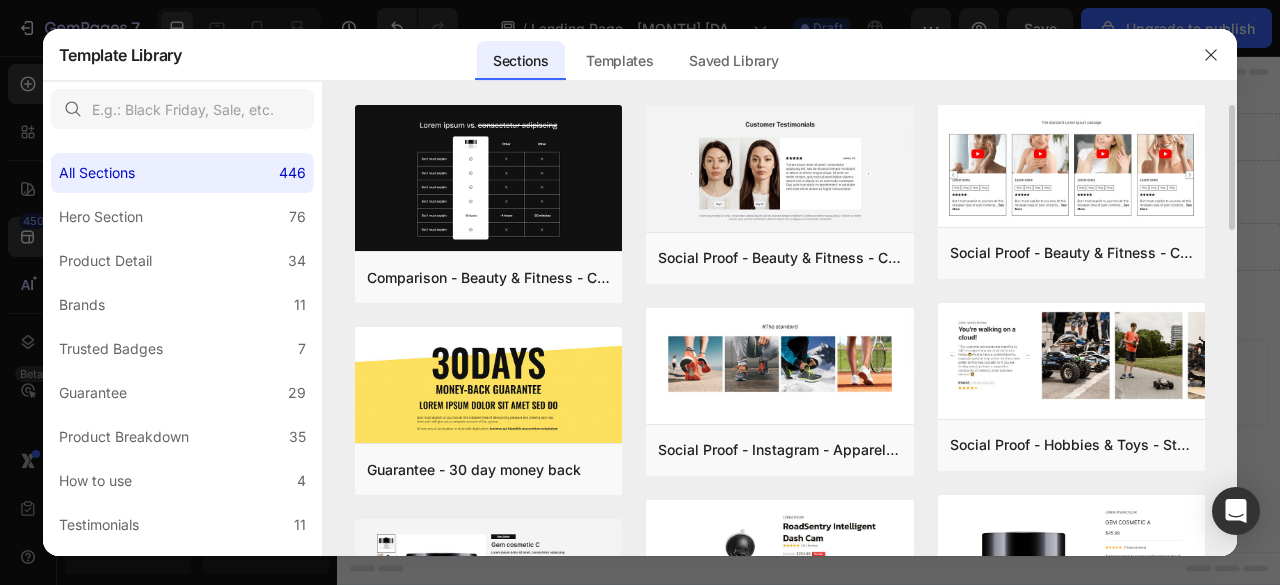 drag, startPoint x: 1230, startPoint y: 169, endPoint x: 1231, endPoint y: 223, distance: 54.00926 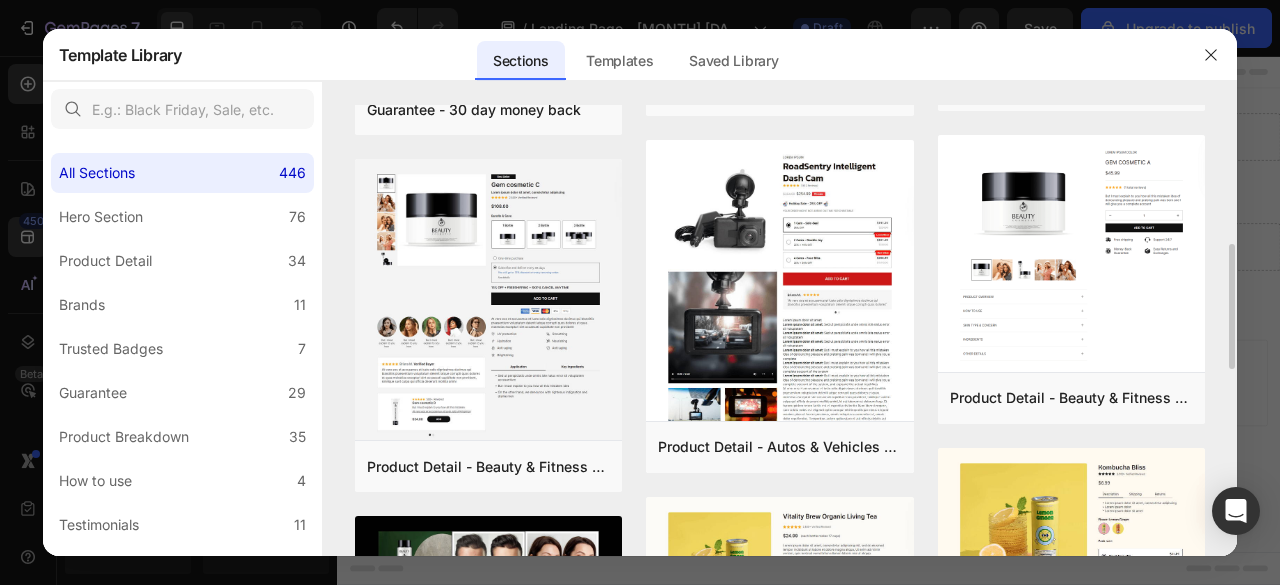 scroll, scrollTop: 390, scrollLeft: 0, axis: vertical 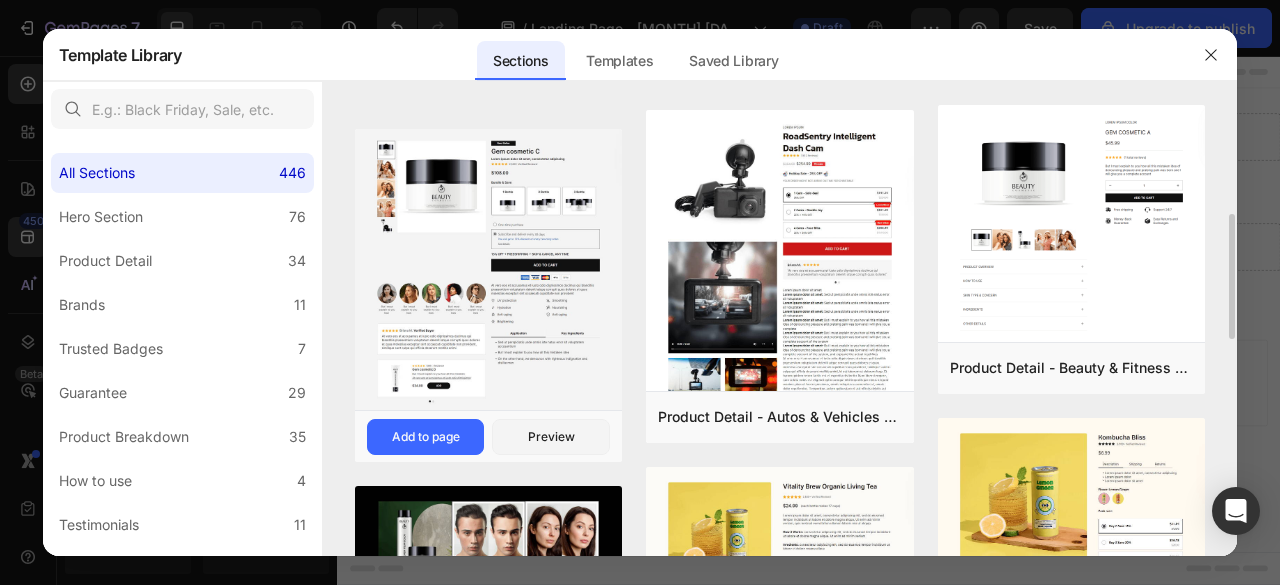 click at bounding box center (489, 270) 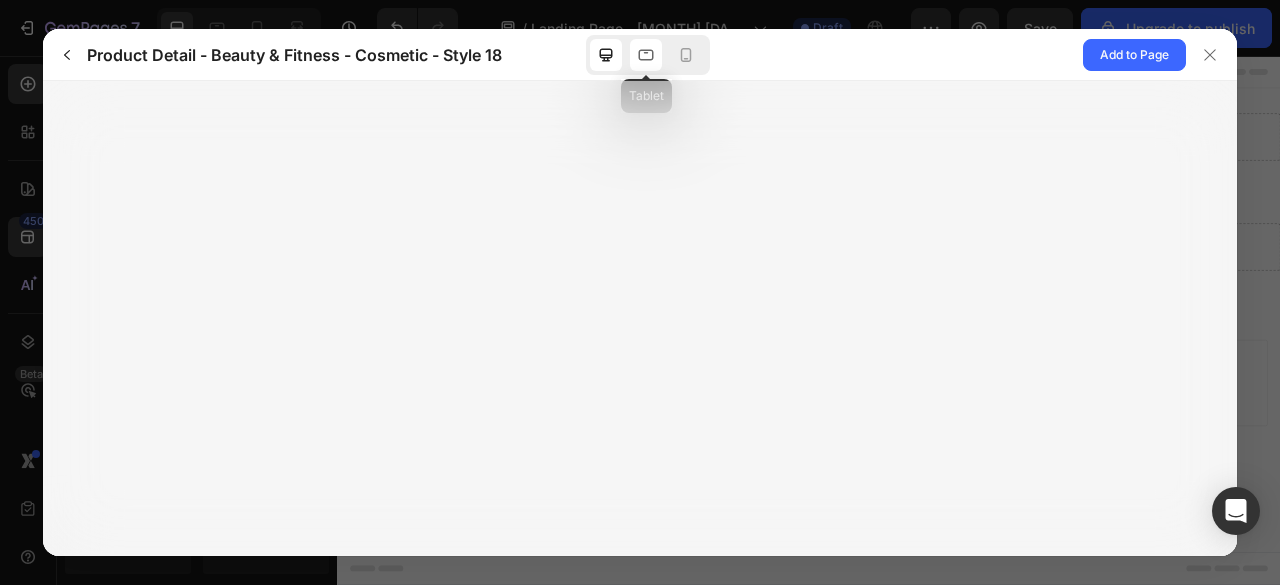 click 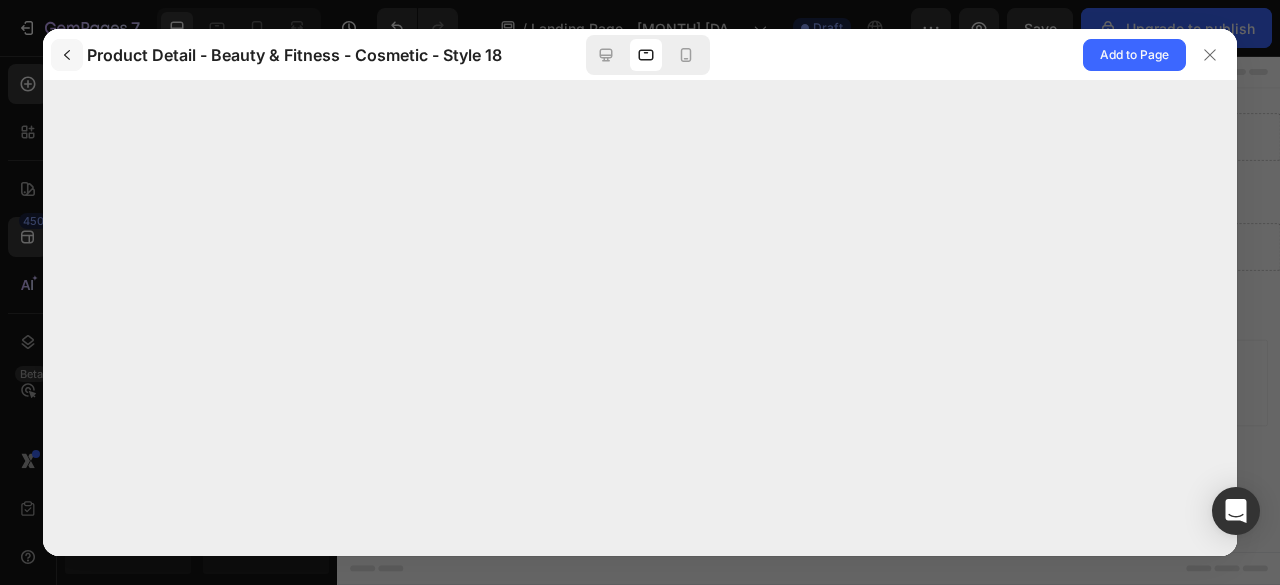 click 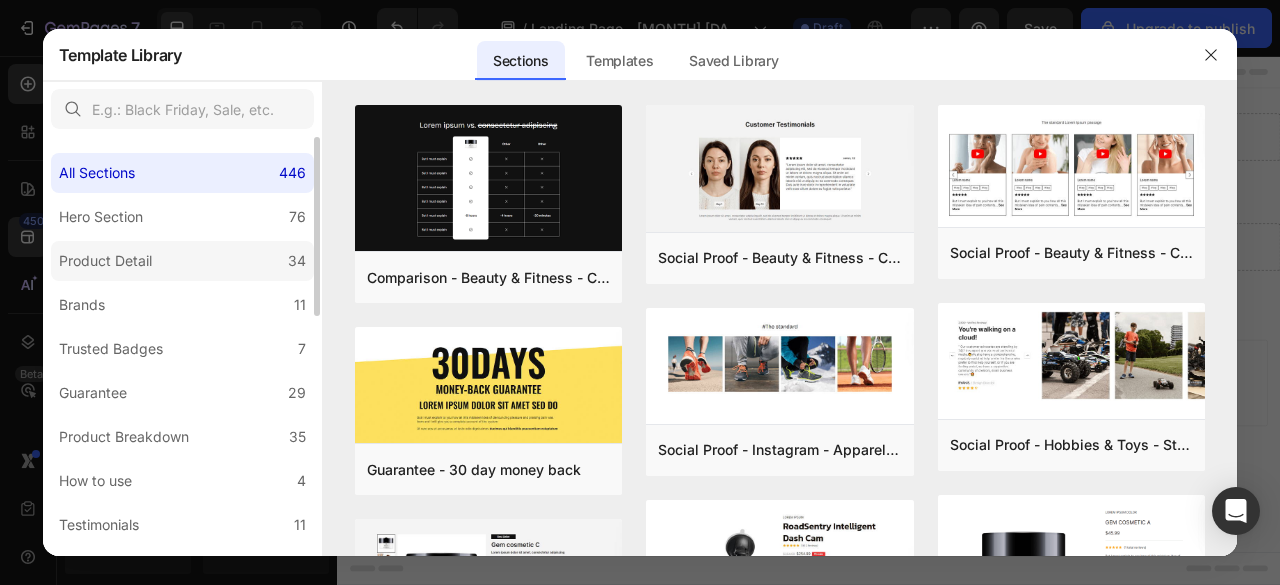 click on "Product Detail 34" 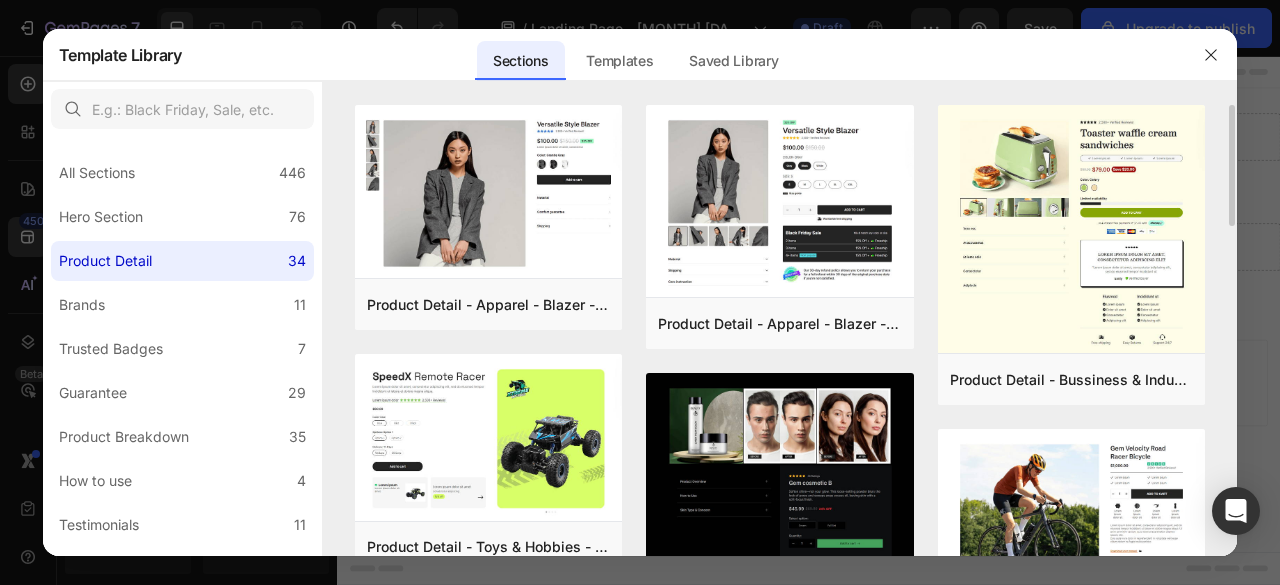 drag, startPoint x: 1230, startPoint y: 185, endPoint x: 1231, endPoint y: 210, distance: 25.019993 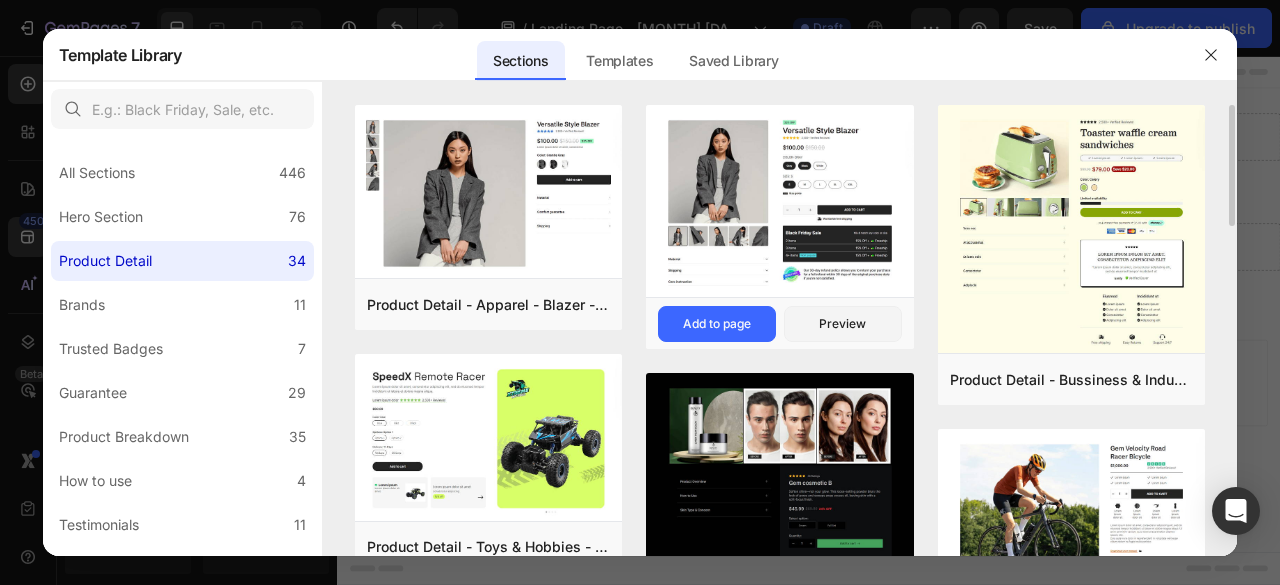 drag, startPoint x: 1231, startPoint y: 210, endPoint x: 776, endPoint y: 231, distance: 455.48434 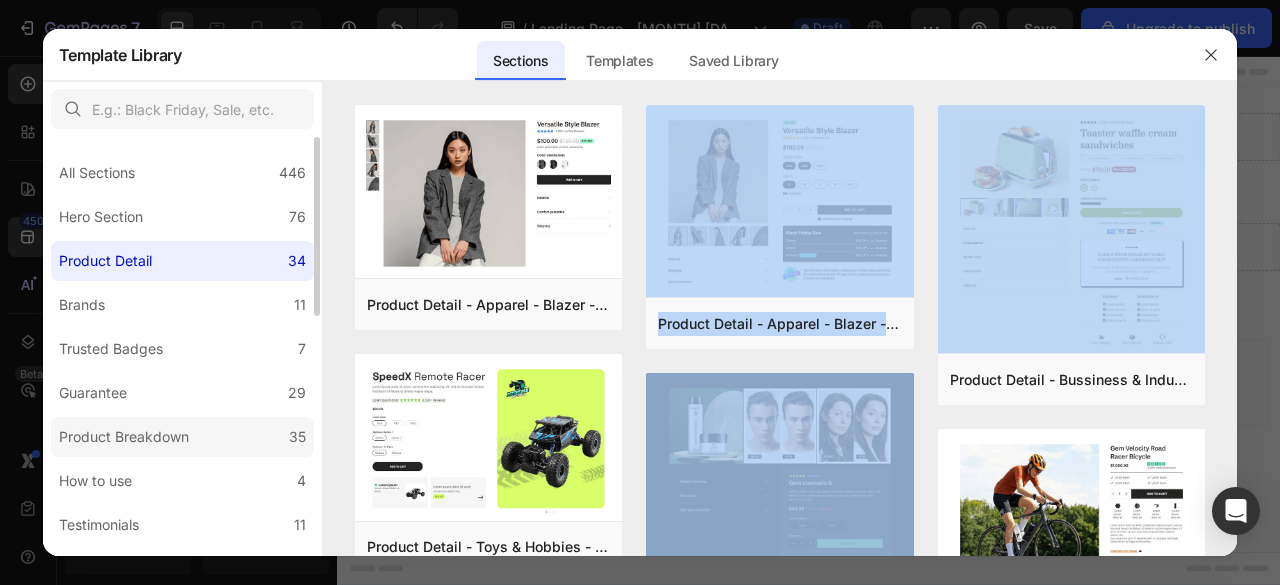 click on "Product Breakdown 35" 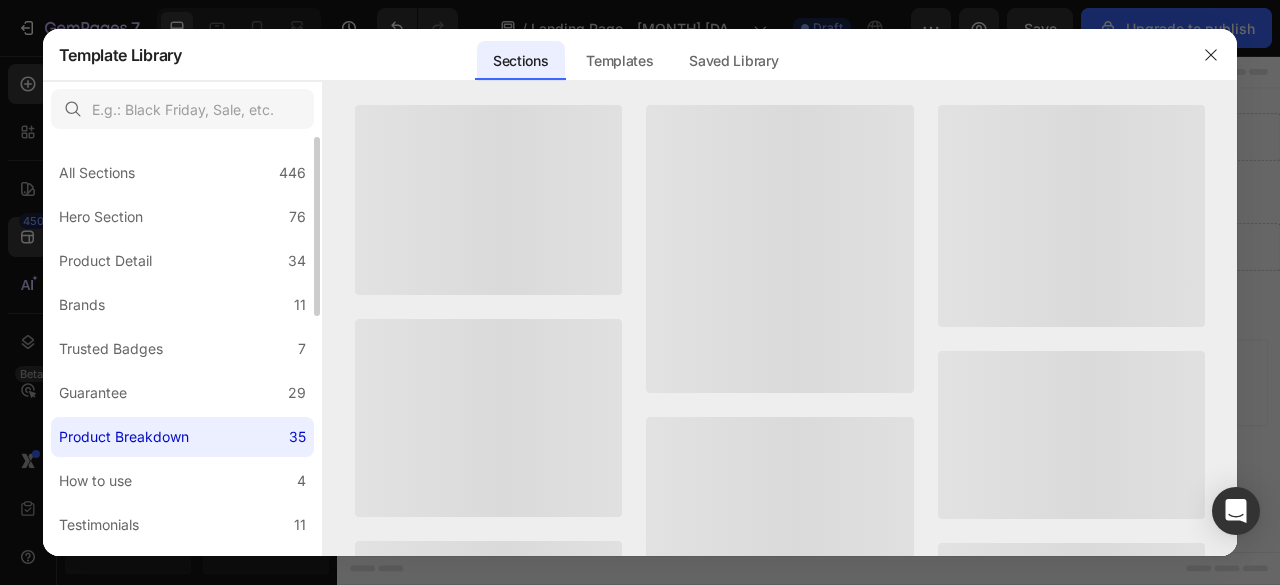 click on "Product Breakdown" at bounding box center [124, 437] 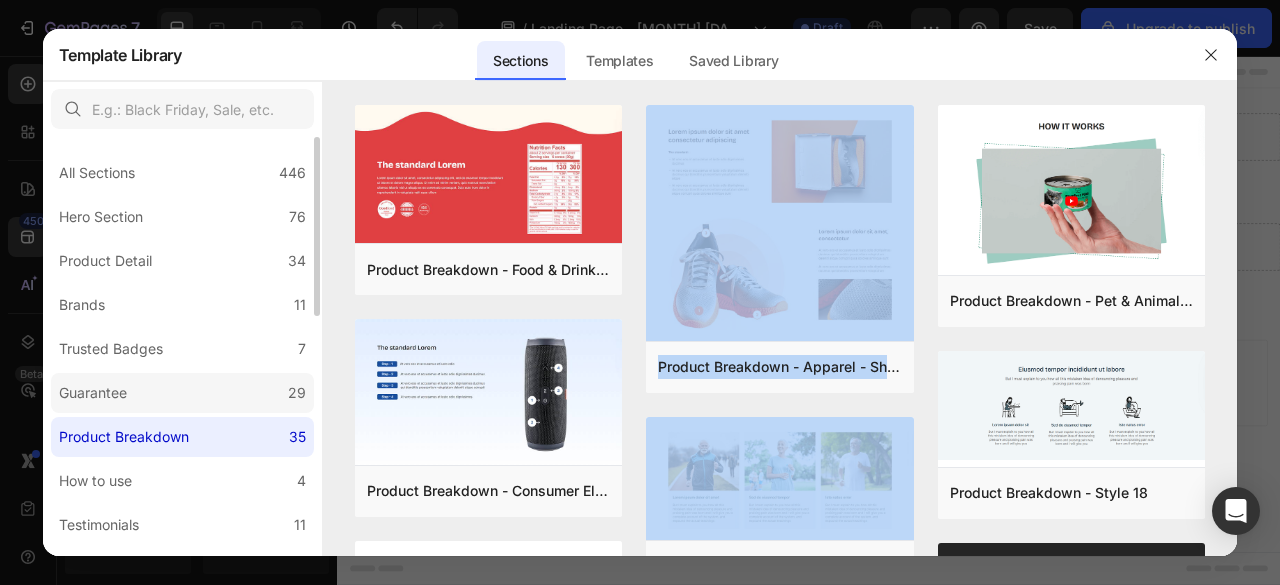 click on "Guarantee" at bounding box center [93, 393] 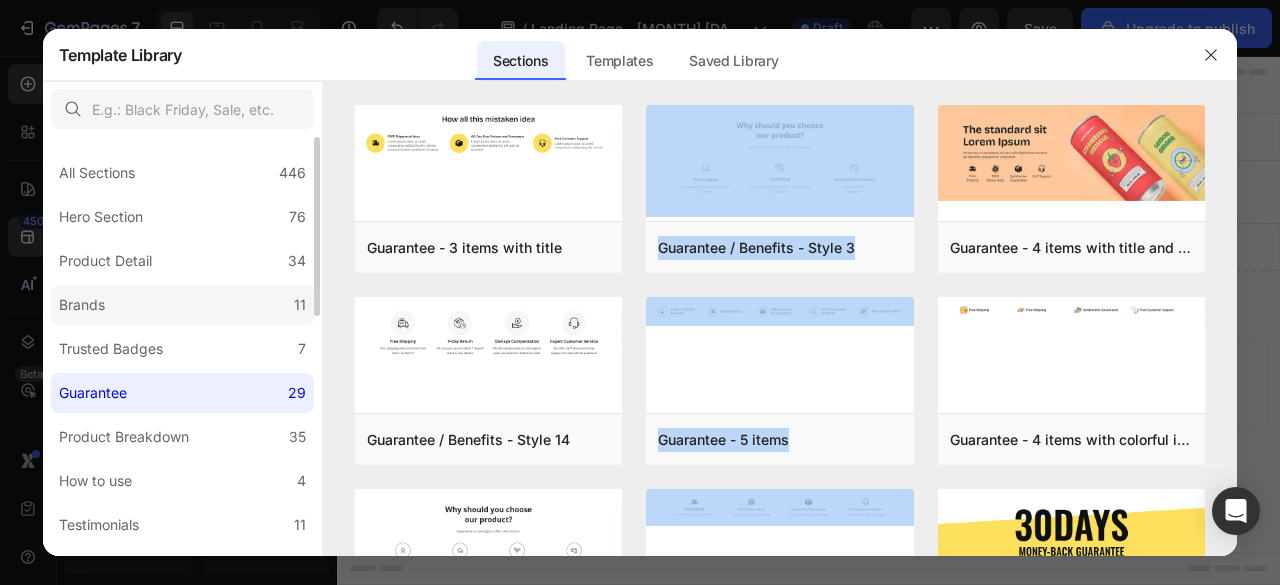 click on "Brands 11" 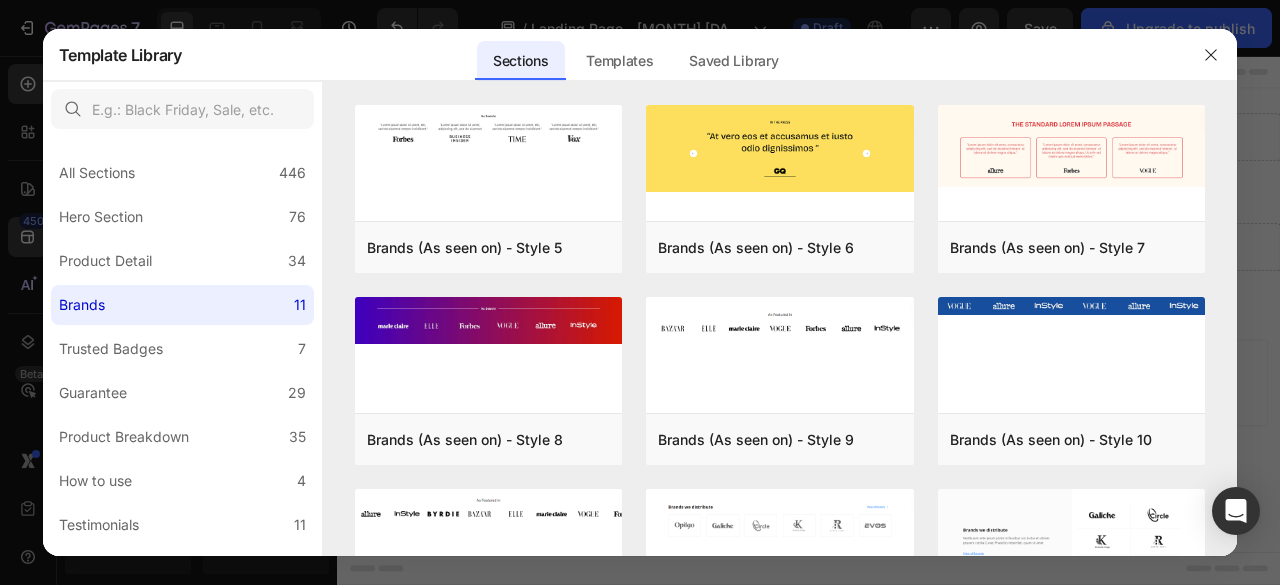 click on "Sections Templates Existing pages Saved Library Templates Saved Library" at bounding box center [635, 55] 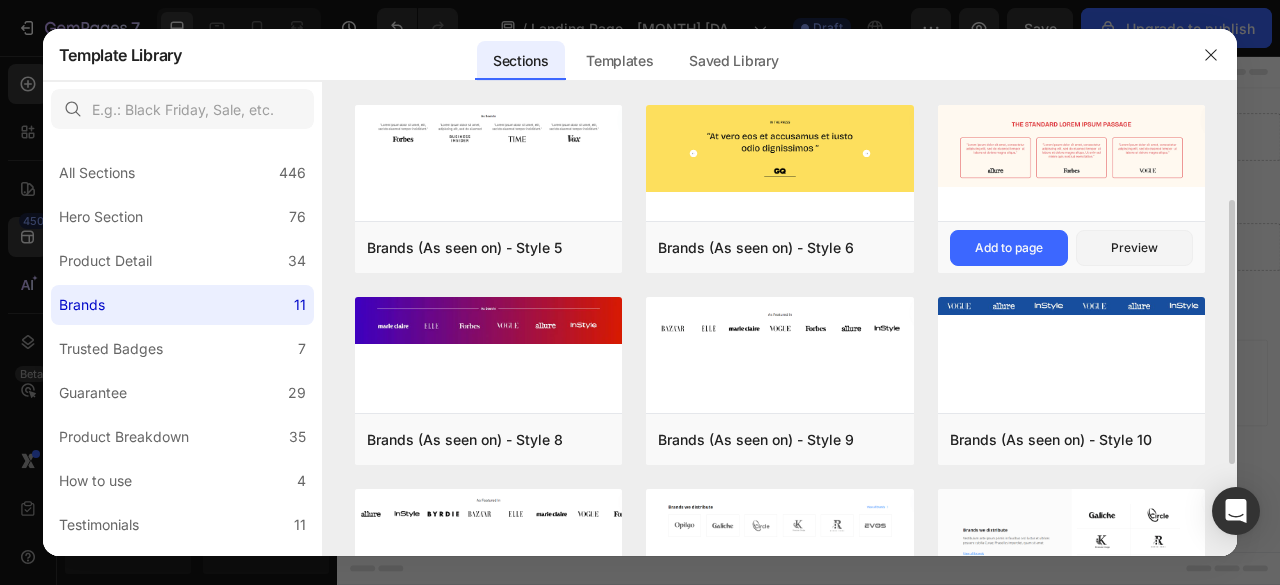 scroll, scrollTop: 60, scrollLeft: 0, axis: vertical 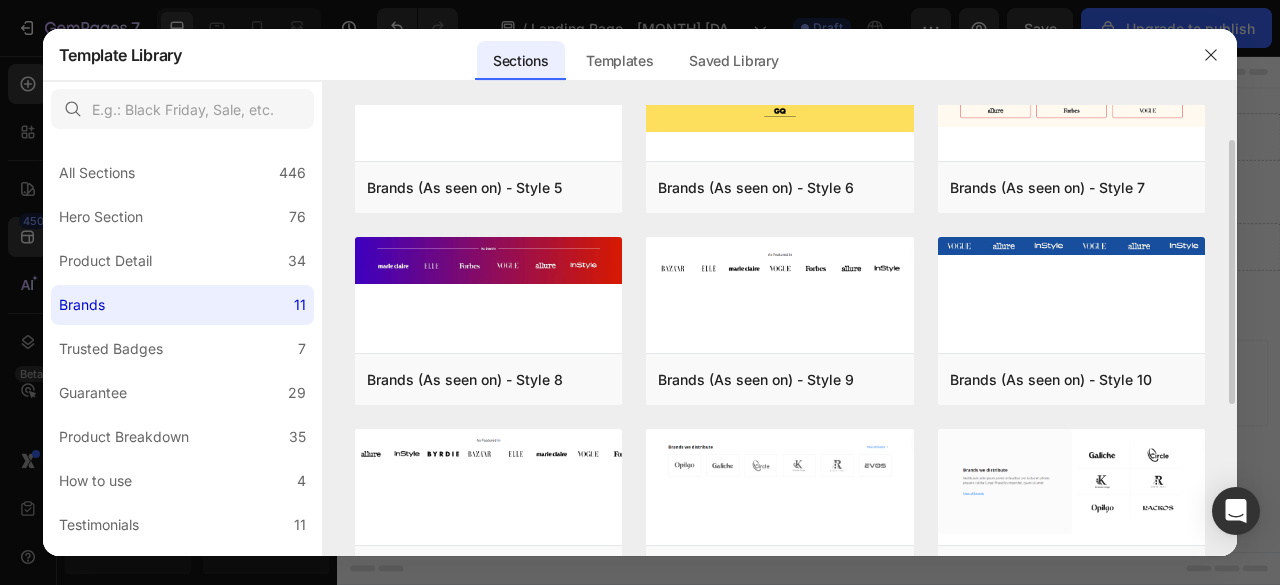 drag, startPoint x: 1232, startPoint y: 280, endPoint x: 1228, endPoint y: 351, distance: 71.11259 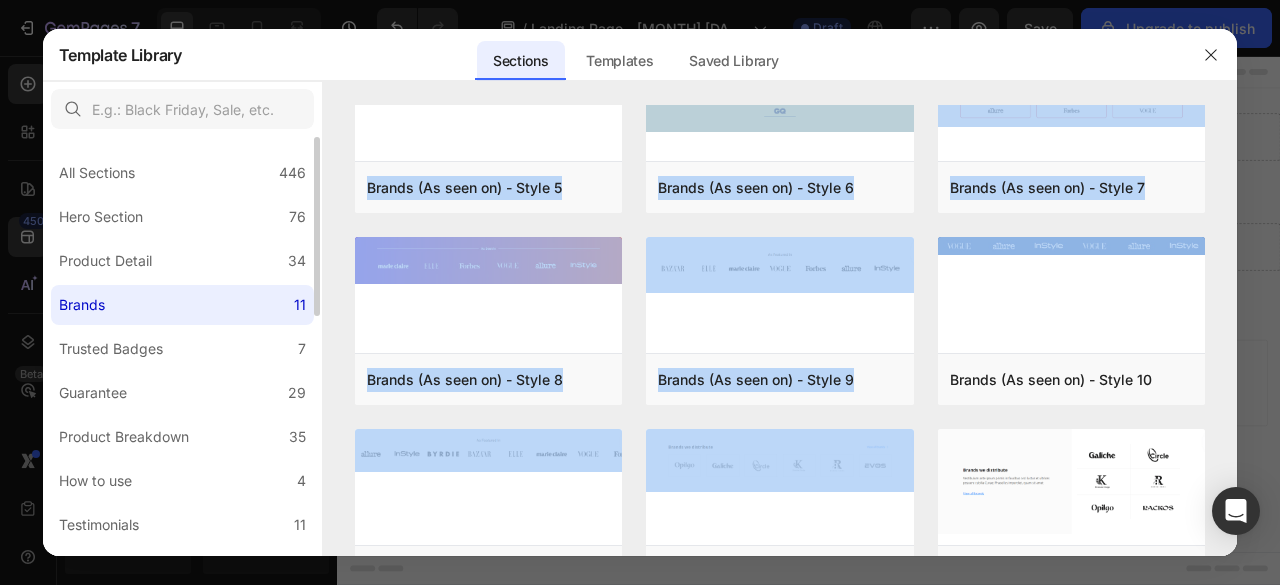 drag, startPoint x: 1228, startPoint y: 388, endPoint x: 256, endPoint y: 303, distance: 975.7095 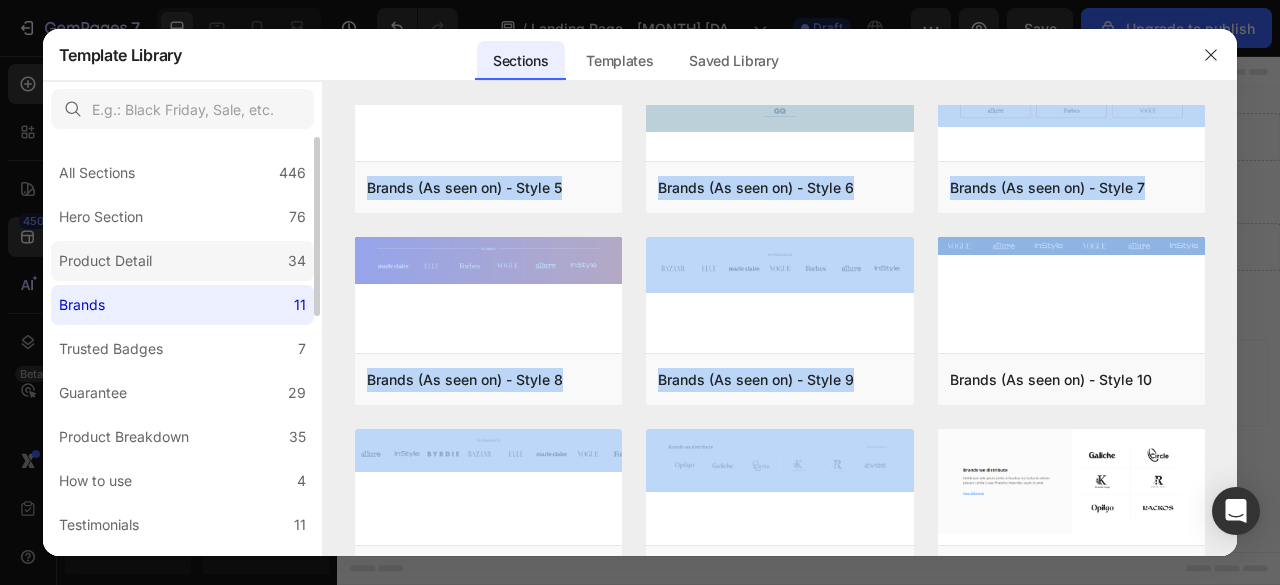 click on "Product Detail" at bounding box center [105, 261] 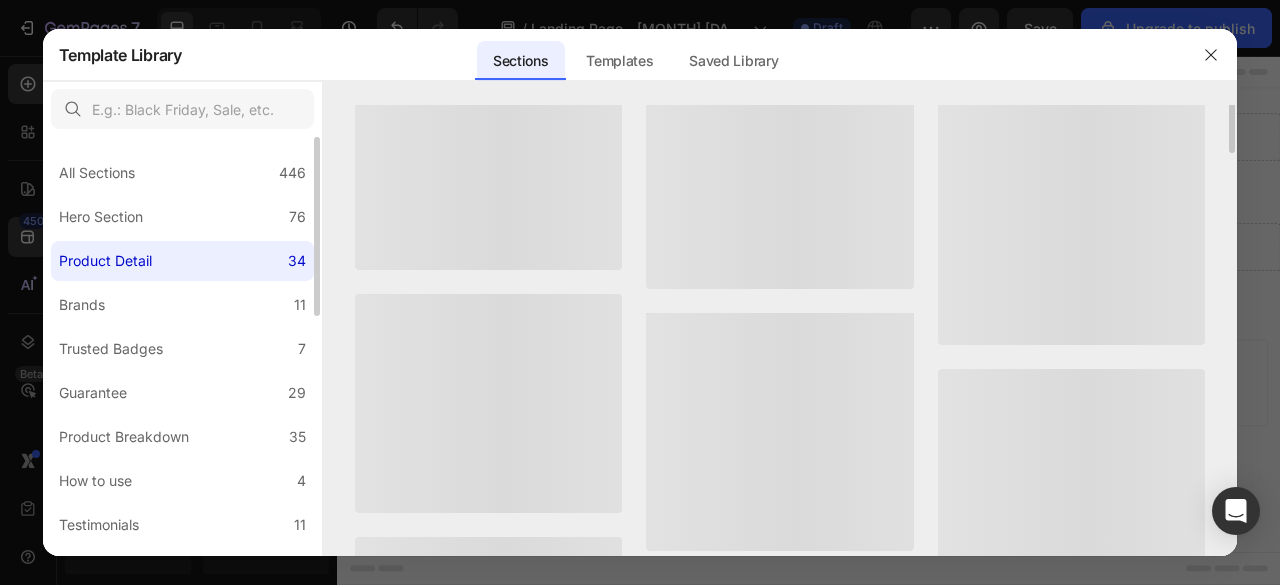 scroll, scrollTop: 0, scrollLeft: 0, axis: both 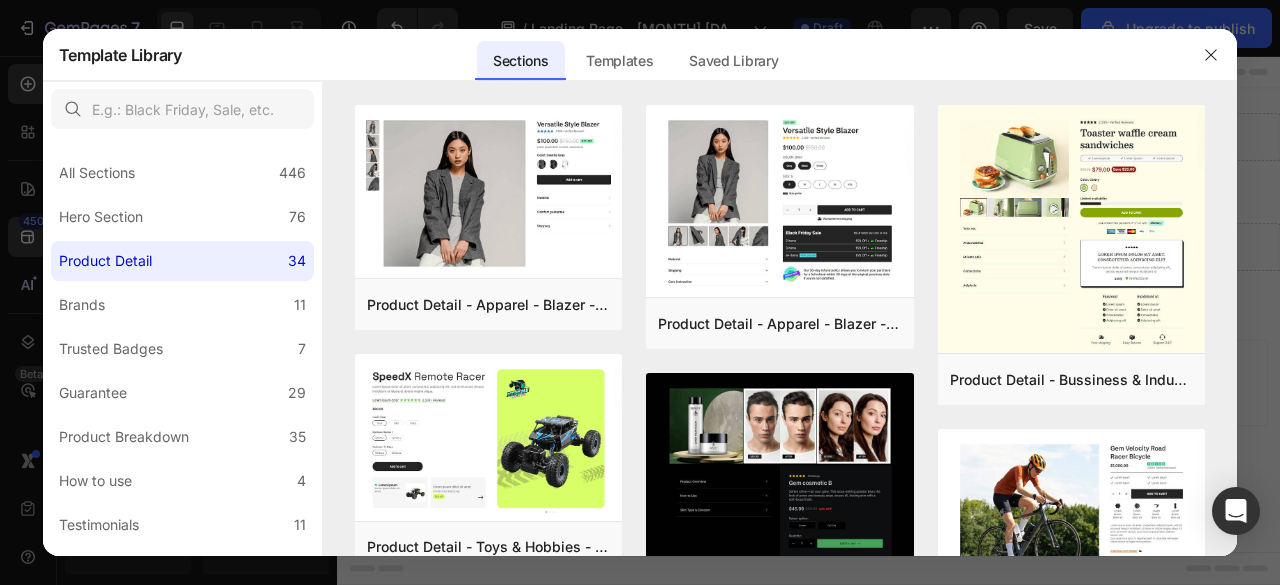 click on "Sections Templates Existing pages Saved Library Templates Saved Library" at bounding box center (635, 55) 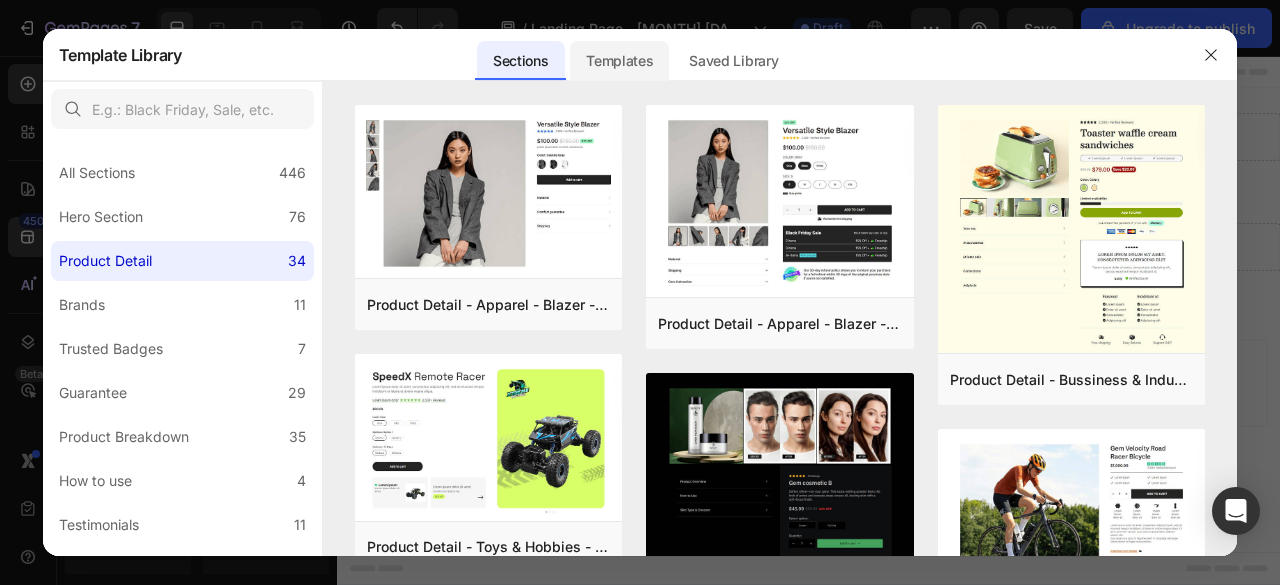 click on "Templates" 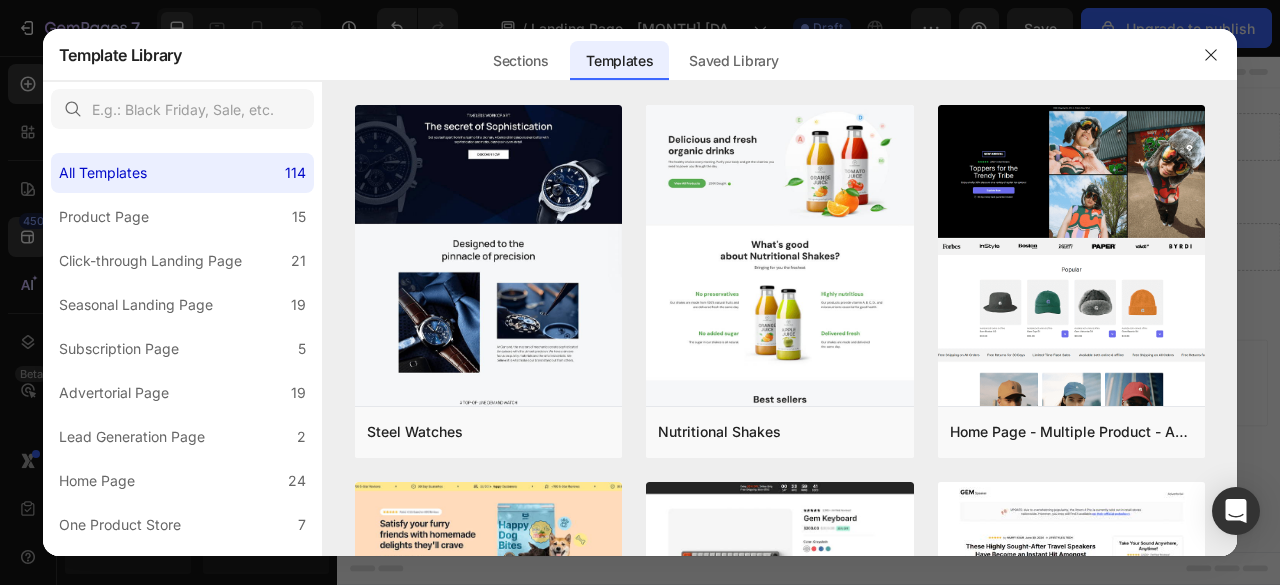 click on "Templates" 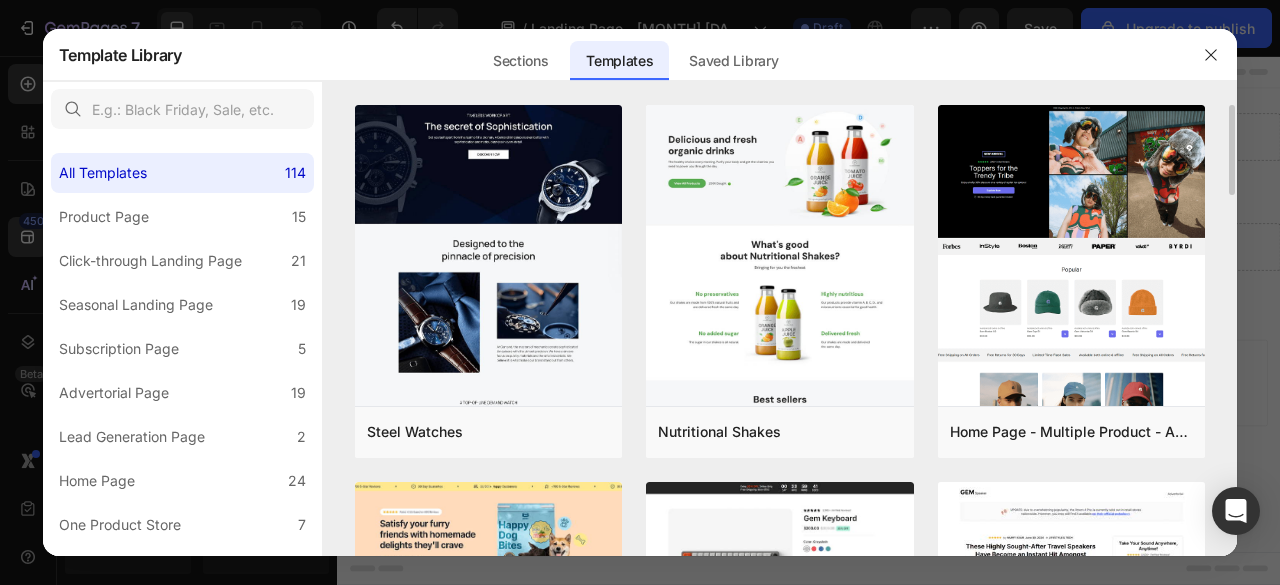 drag, startPoint x: 1232, startPoint y: 166, endPoint x: 1225, endPoint y: 229, distance: 63.387695 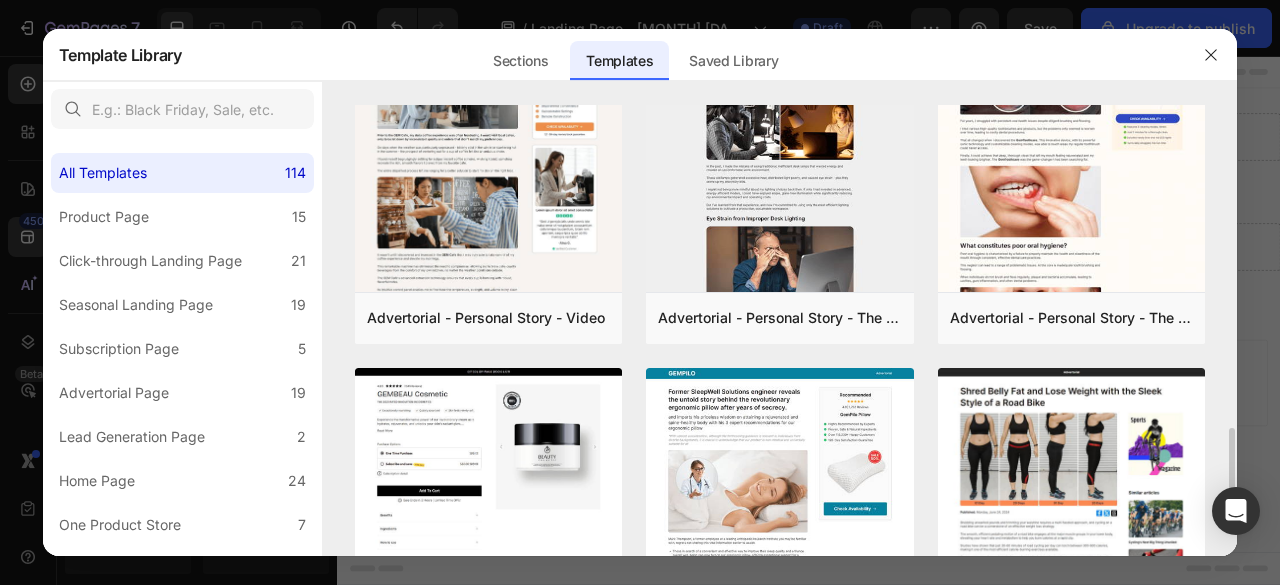scroll, scrollTop: 1650, scrollLeft: 0, axis: vertical 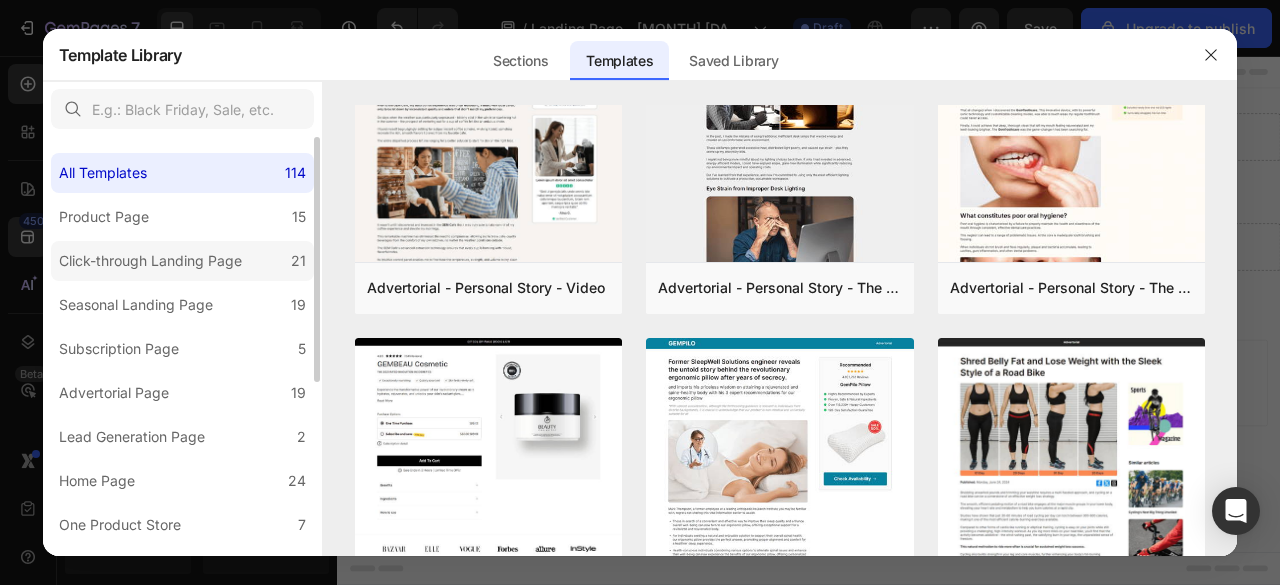 click on "Click-through Landing Page" at bounding box center (150, 261) 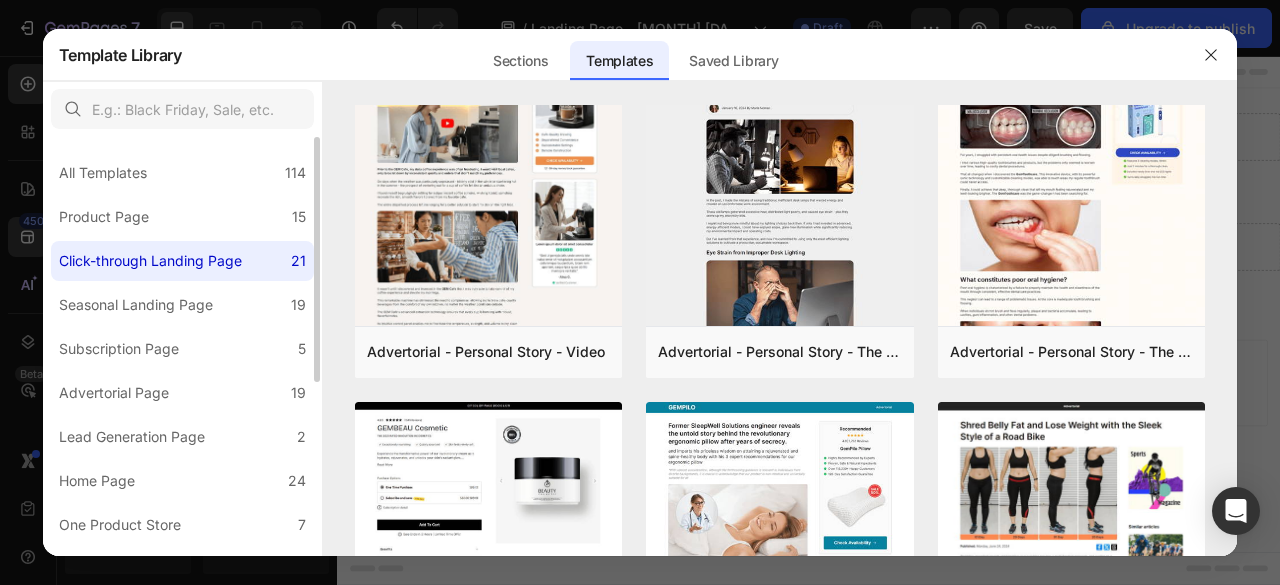 scroll, scrollTop: 0, scrollLeft: 0, axis: both 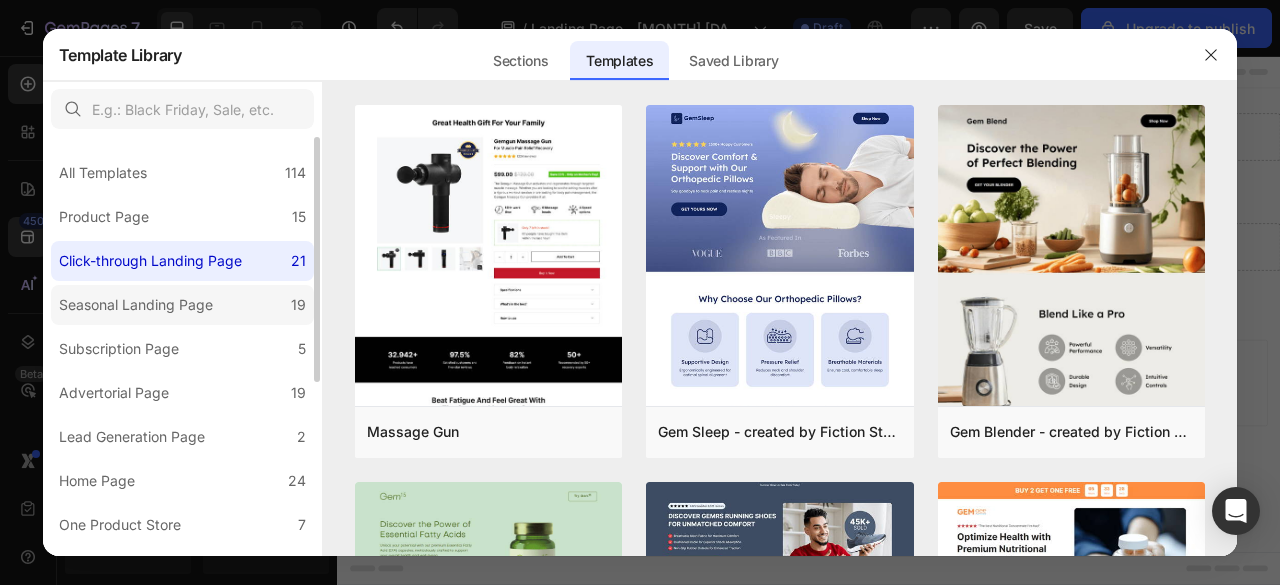 click on "Seasonal Landing Page" at bounding box center [136, 305] 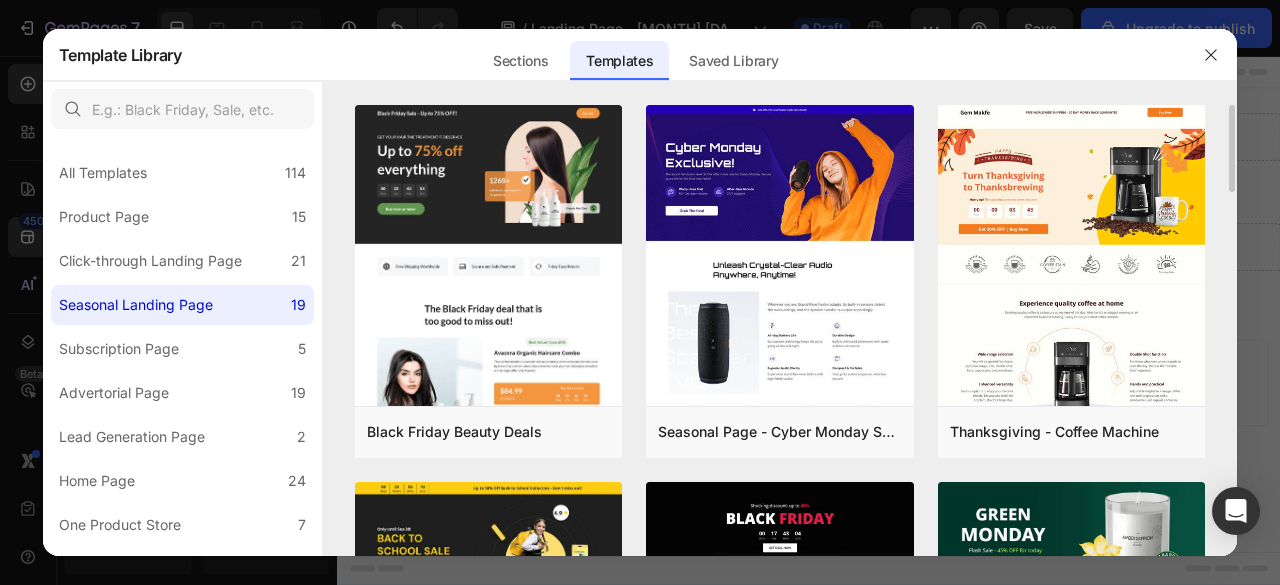 drag, startPoint x: 1232, startPoint y: 175, endPoint x: 1220, endPoint y: 238, distance: 64.132675 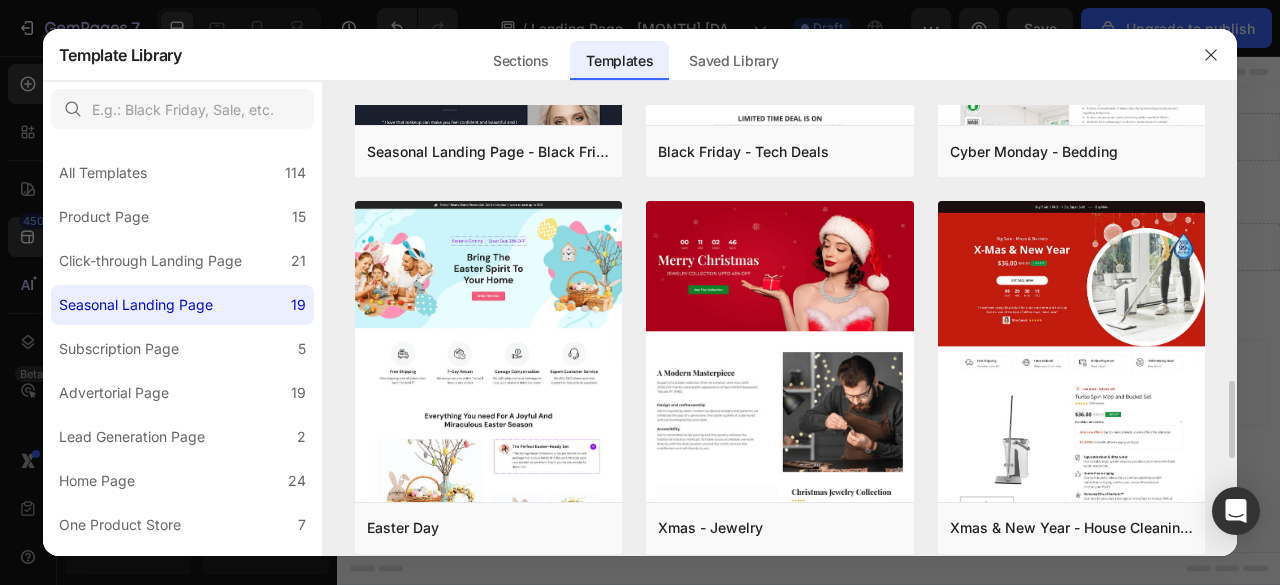 scroll, scrollTop: 1440, scrollLeft: 0, axis: vertical 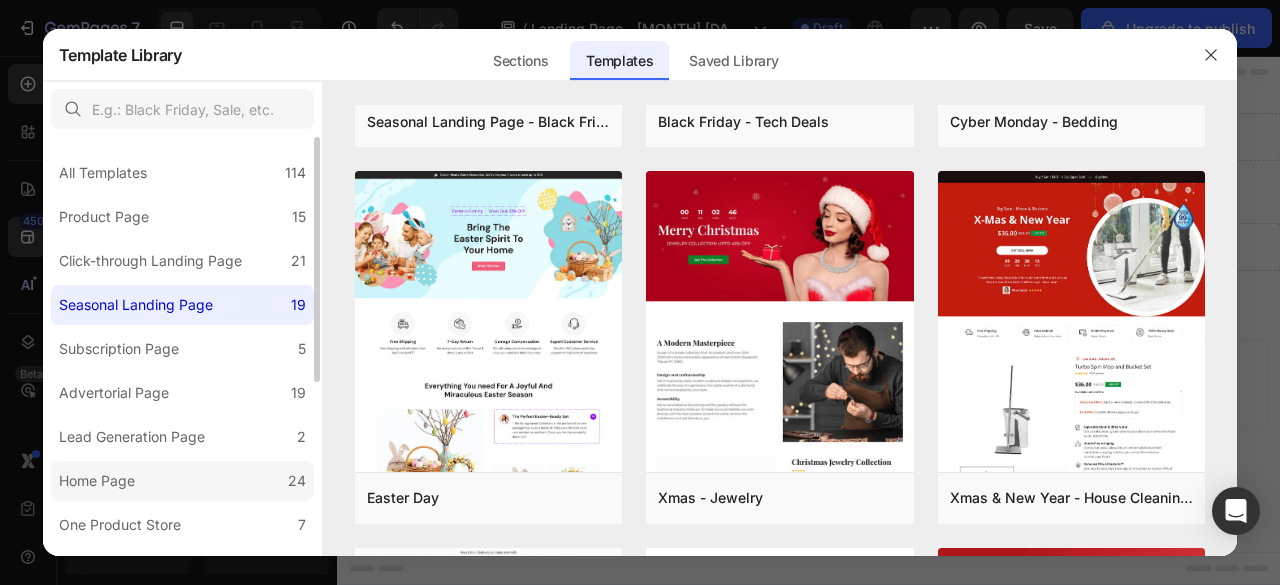 click on "Home Page" at bounding box center [97, 481] 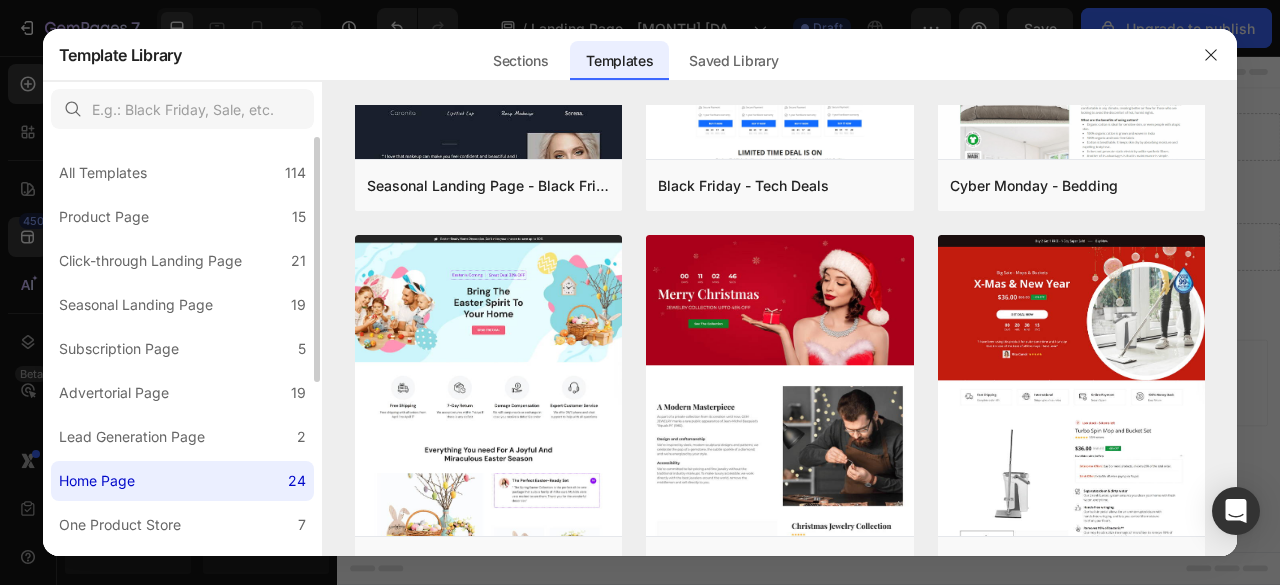 scroll, scrollTop: 0, scrollLeft: 0, axis: both 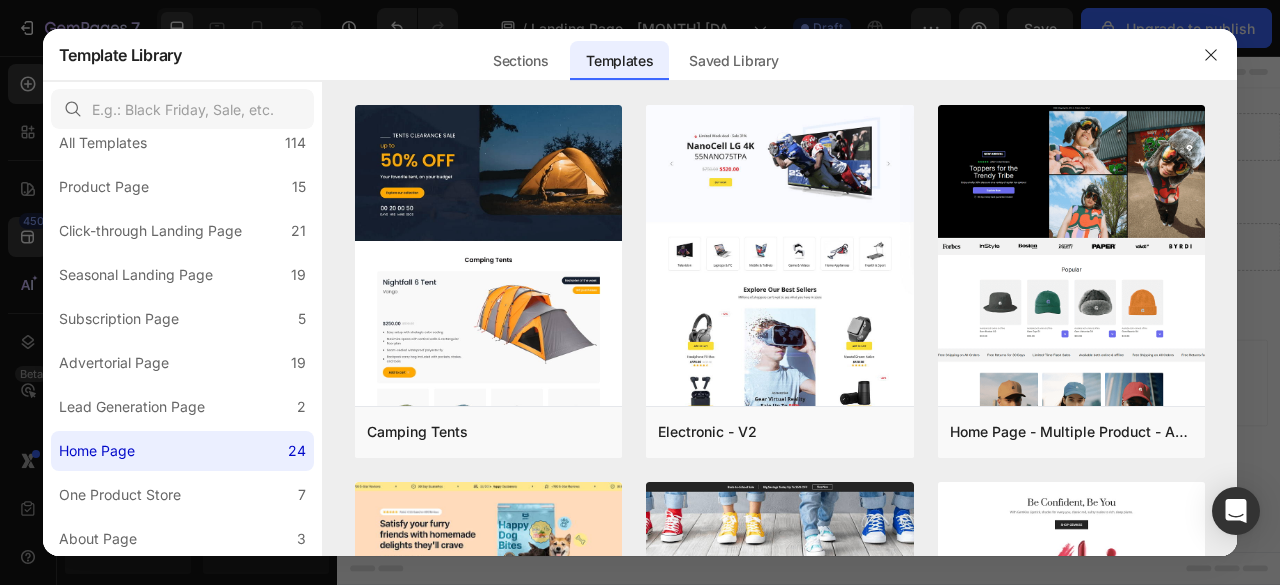 click on "Template Library Sections Templates Existing pages Saved Library Templates Saved Library" 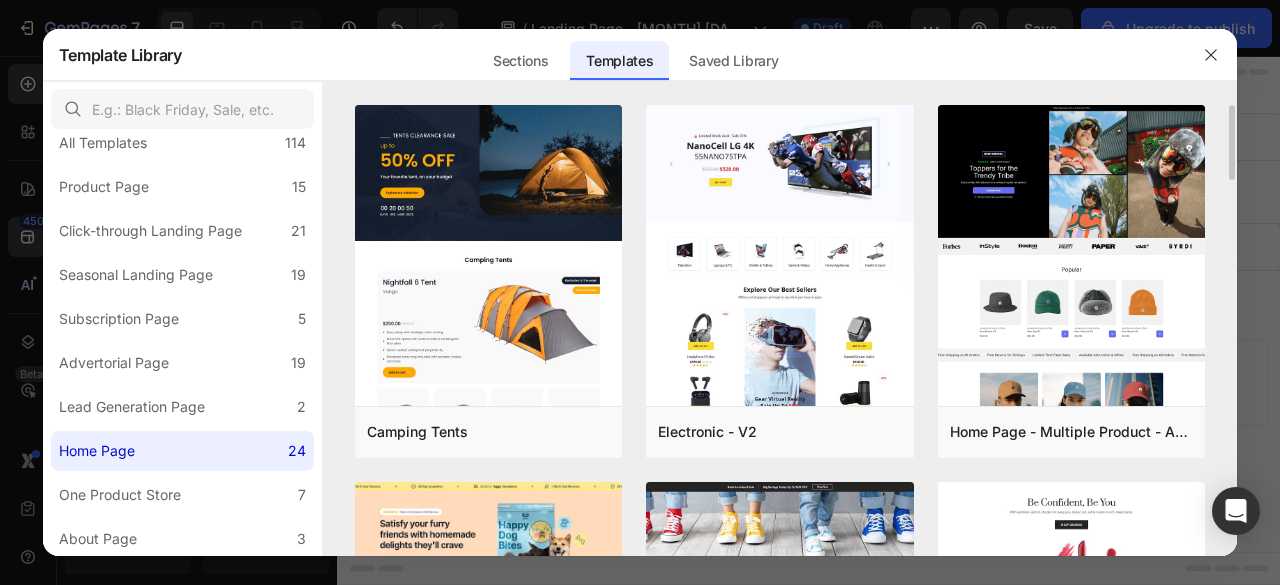 click on "Camping Tents Add to page Preview Electronic - V2 Add to page Preview Home Page - Multiple Product - Apparel - Style 4 Add to page Preview Pet Food & Supplies - One Product Store Add to page Preview Holiday Back To School Add to page Preview Beauty - V1 Add to page Preview Bikini & Swimwear Add to page Preview Home Page with Sale Hero Section Add to page Preview Fashion - Mommy and Children Add to page Preview Green Furniture Add to page Preview Jewelry Accessories Add to page Preview Pet Toys Add to page Preview Amelia Add to page Preview Back To School - Stationery Add to page Preview Fashion - Men and Women Add to page Preview Nutritional Shakes Add to page Preview Sport Hub Add to page Preview Organic Cosmetics Add to page Preview" at bounding box center (780, 330) 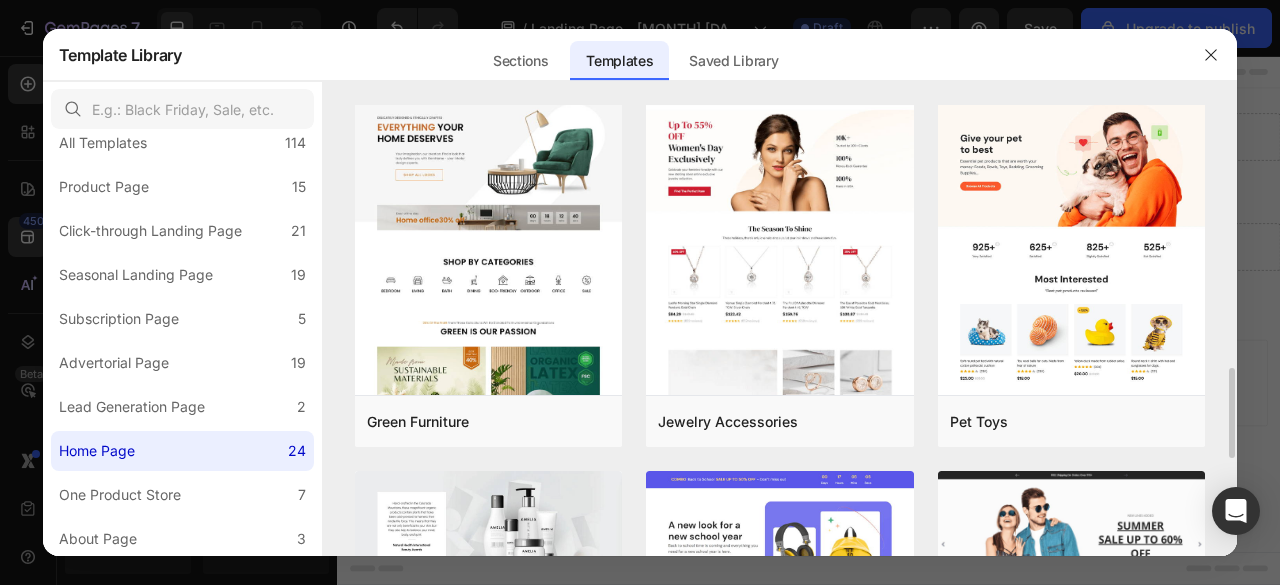 scroll, scrollTop: 1170, scrollLeft: 0, axis: vertical 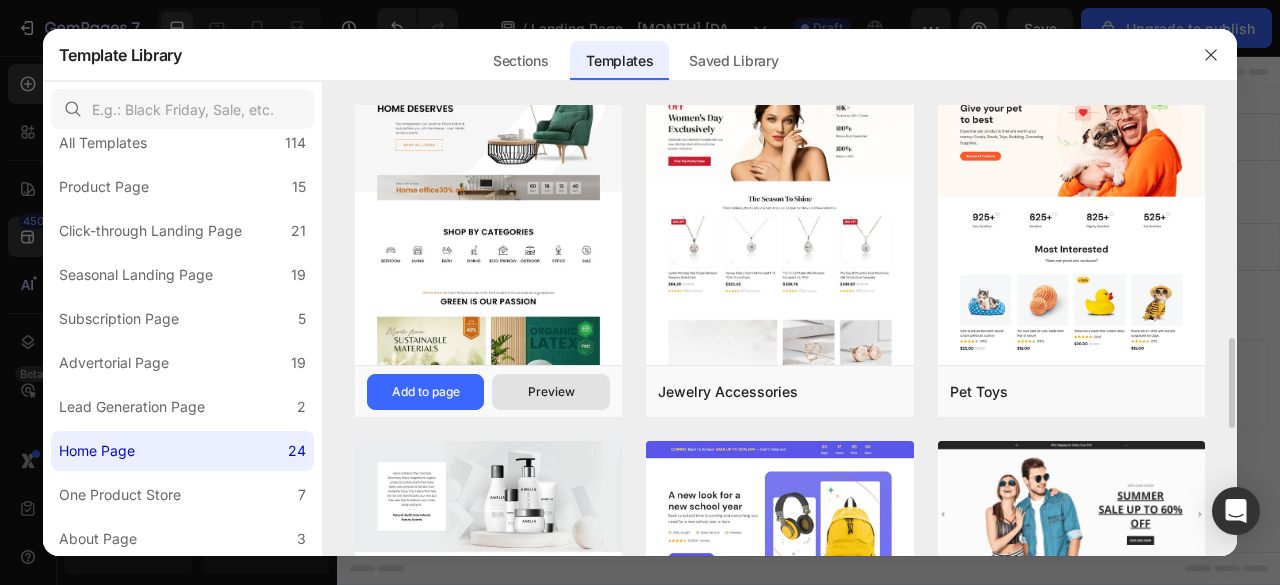 click on "Preview" at bounding box center [551, 392] 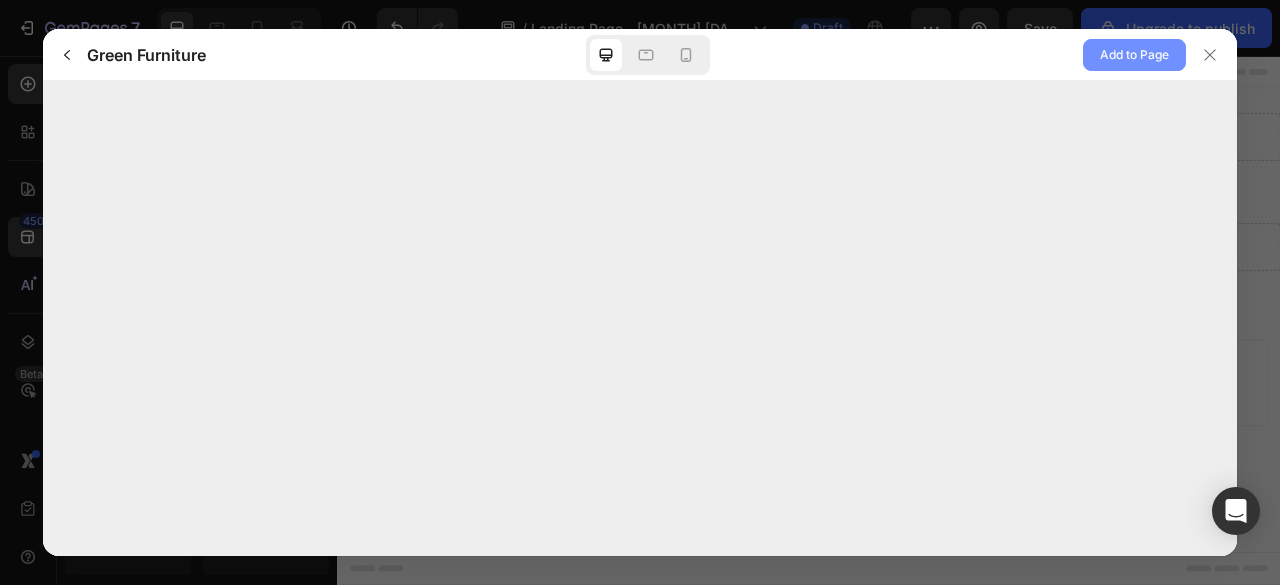 click on "Add to Page" 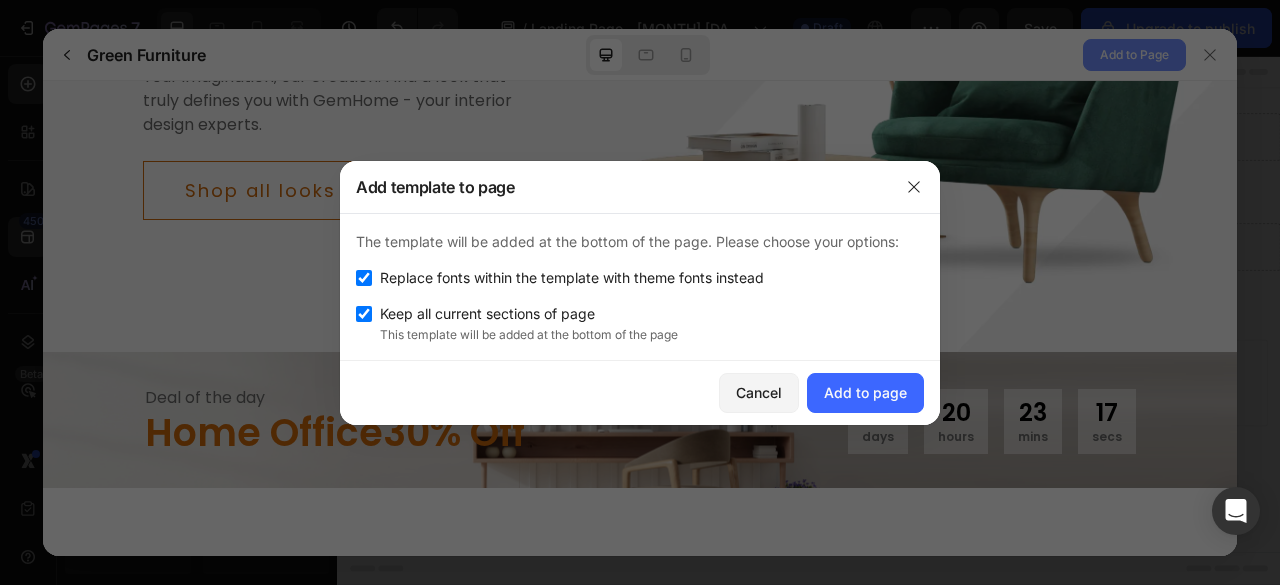 scroll, scrollTop: 320, scrollLeft: 0, axis: vertical 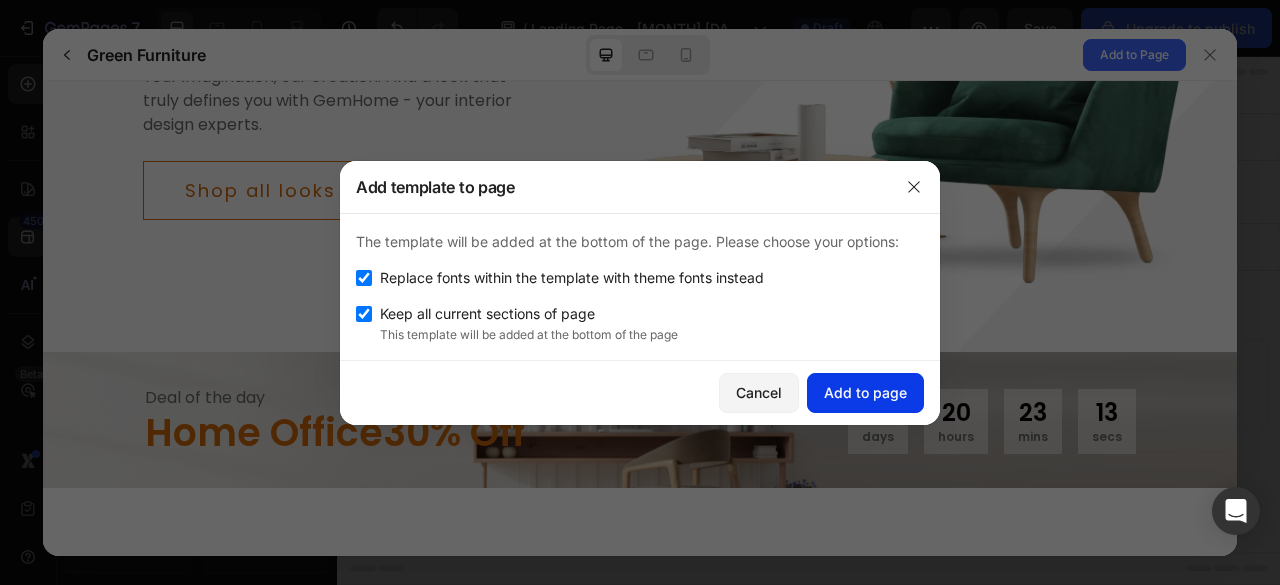 click on "Add to page" at bounding box center [865, 392] 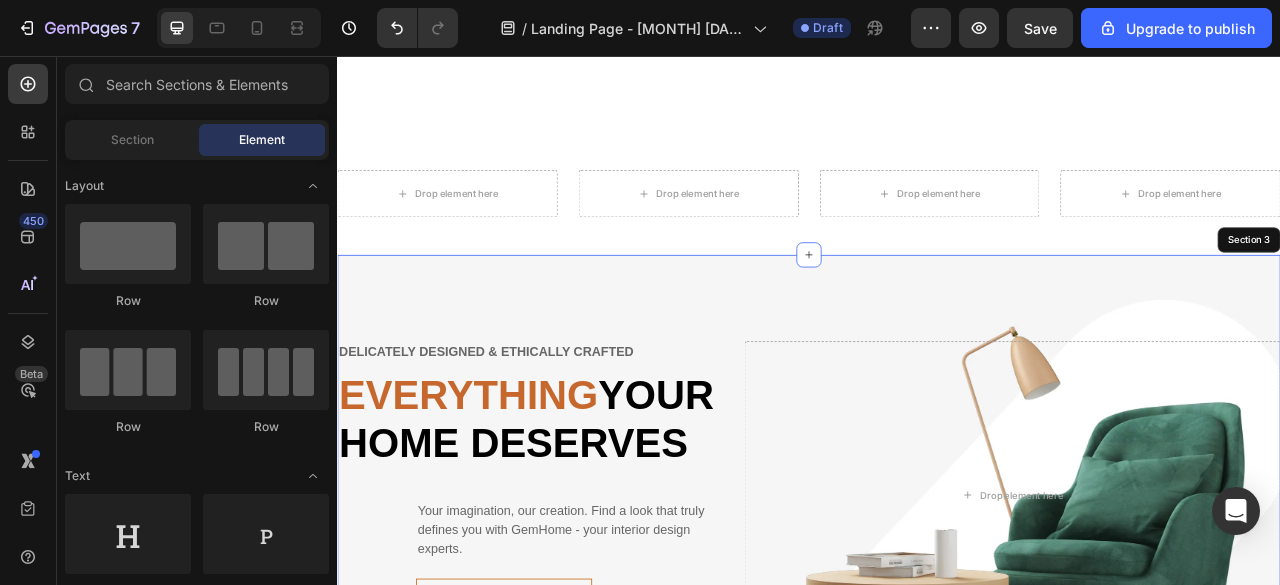 scroll, scrollTop: 320, scrollLeft: 0, axis: vertical 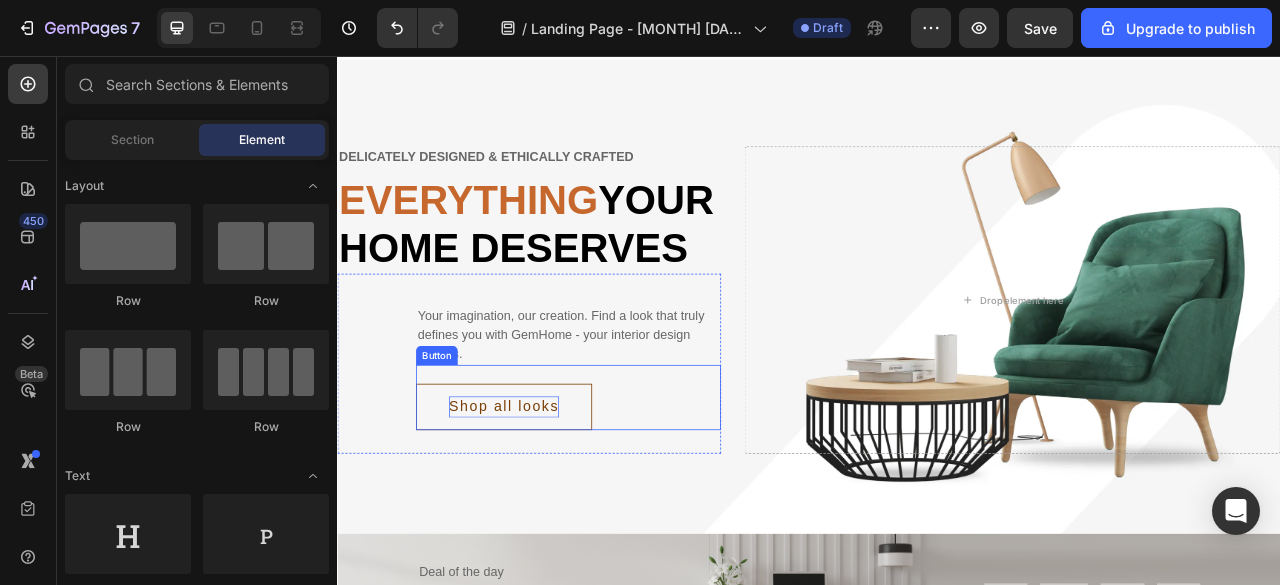 click on "Shop all looks" at bounding box center [549, 502] 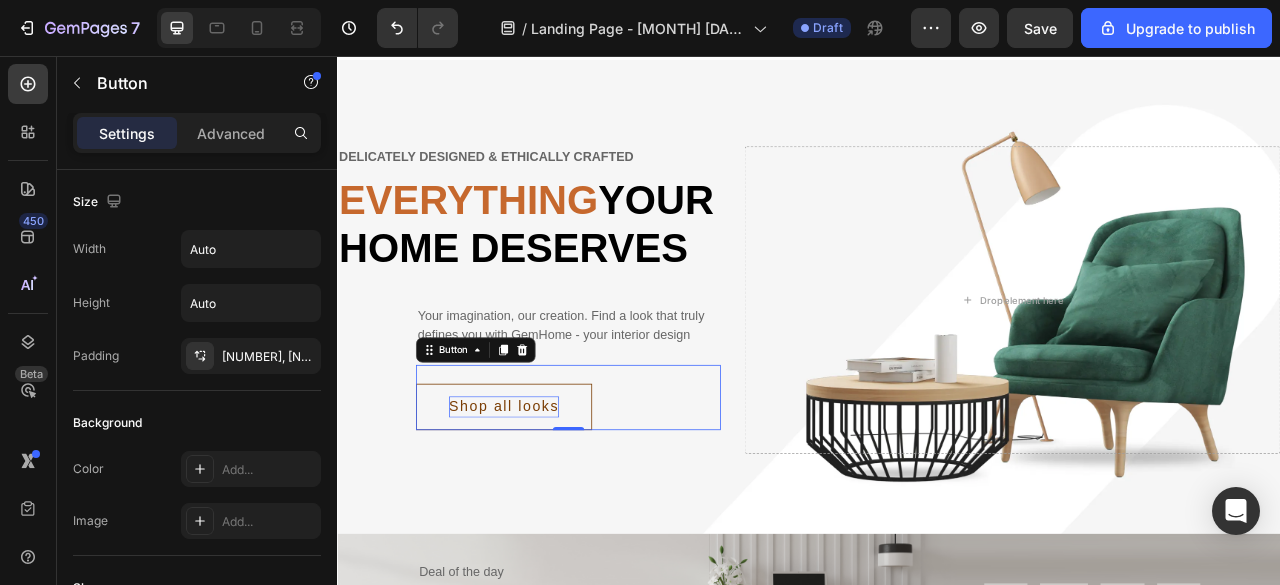 click on "Shop all looks" at bounding box center (549, 502) 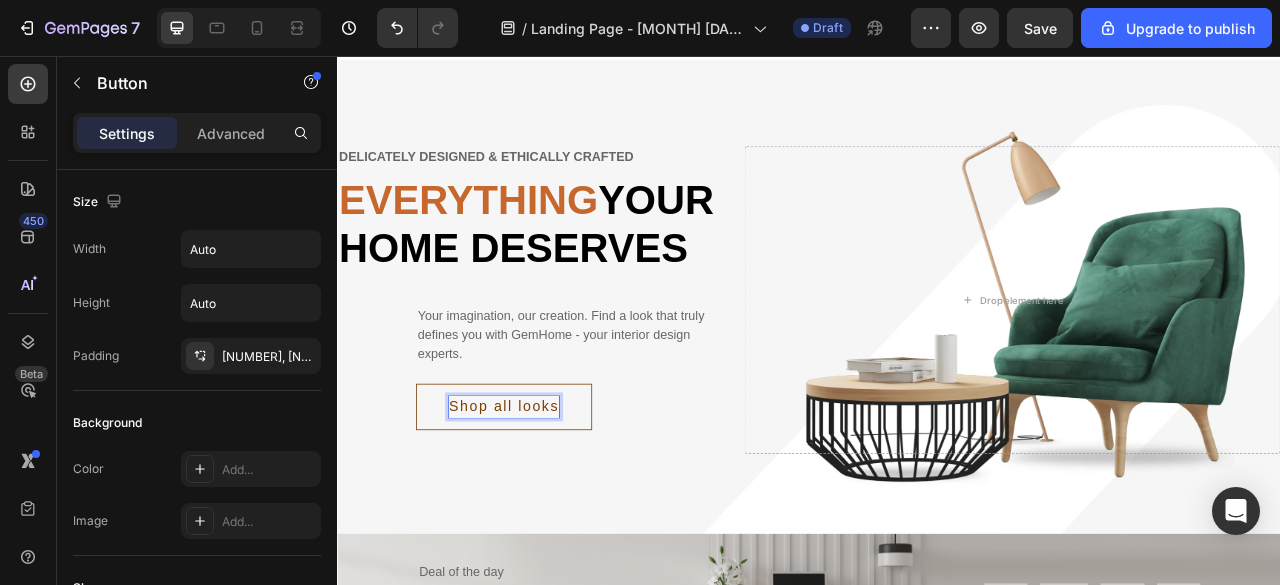 click on "Shop all looks" at bounding box center (549, 502) 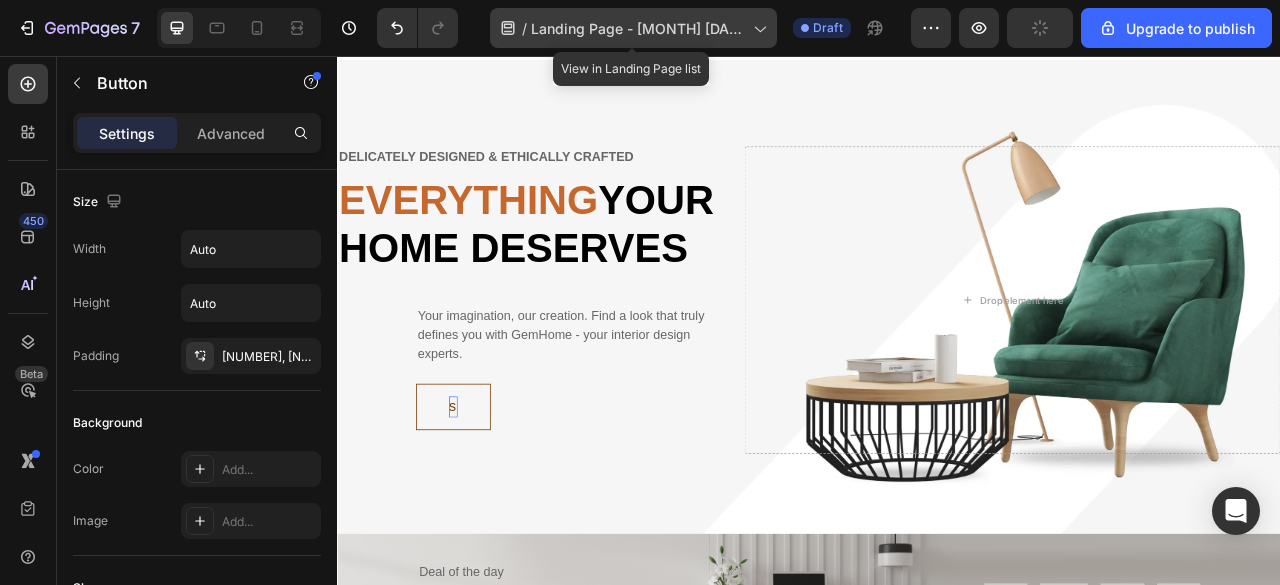 click 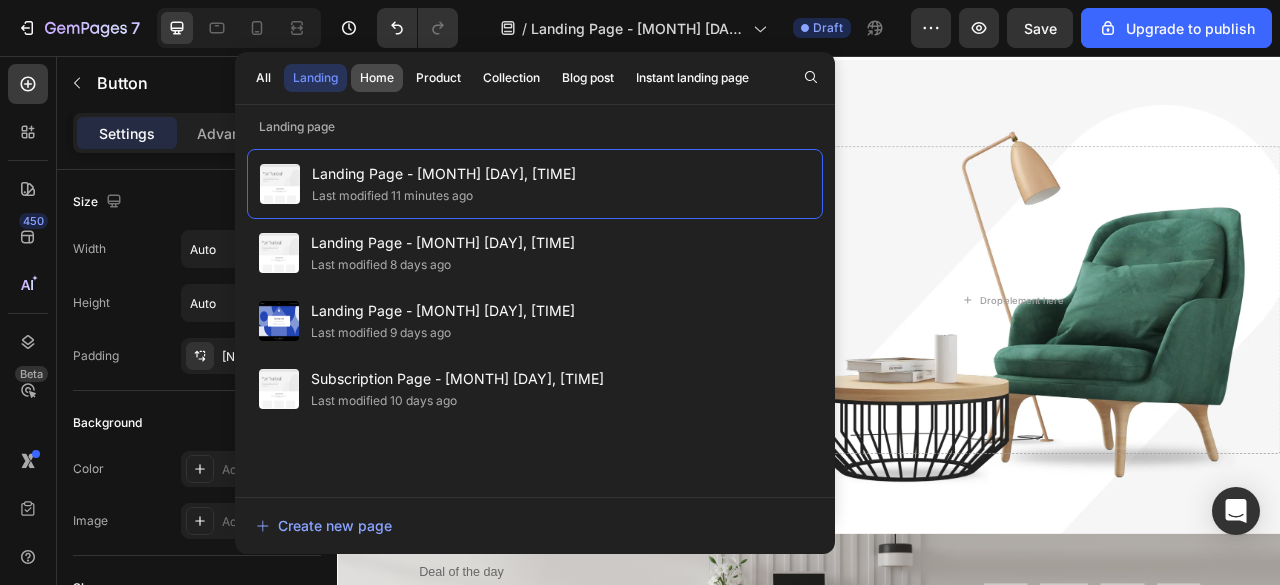click on "Home" 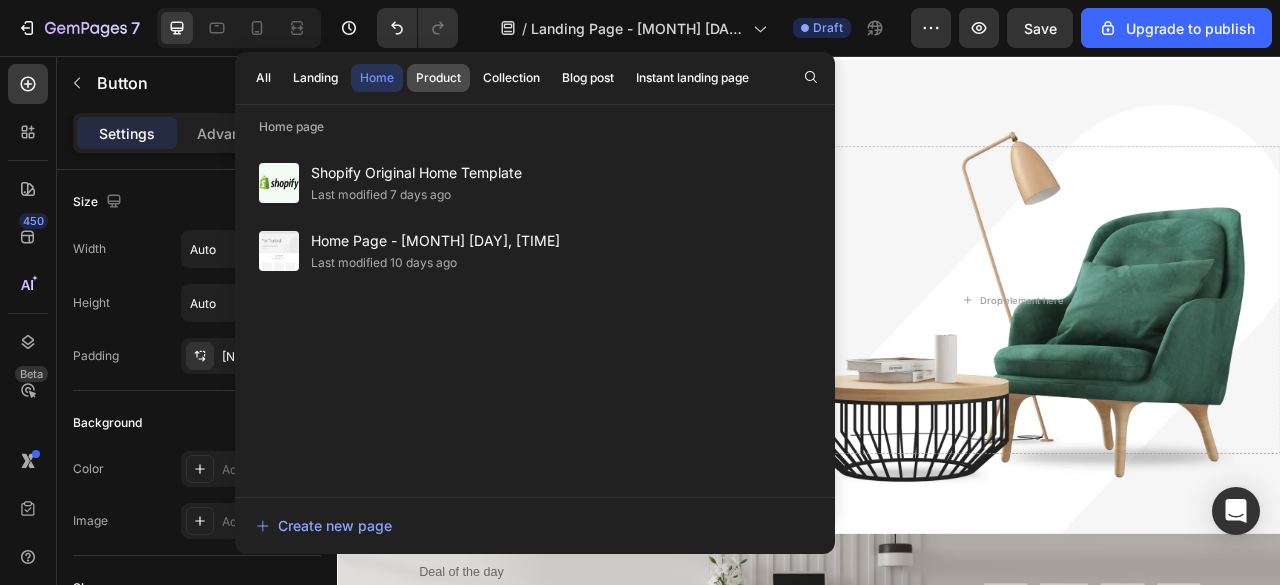 click on "Product" at bounding box center [438, 78] 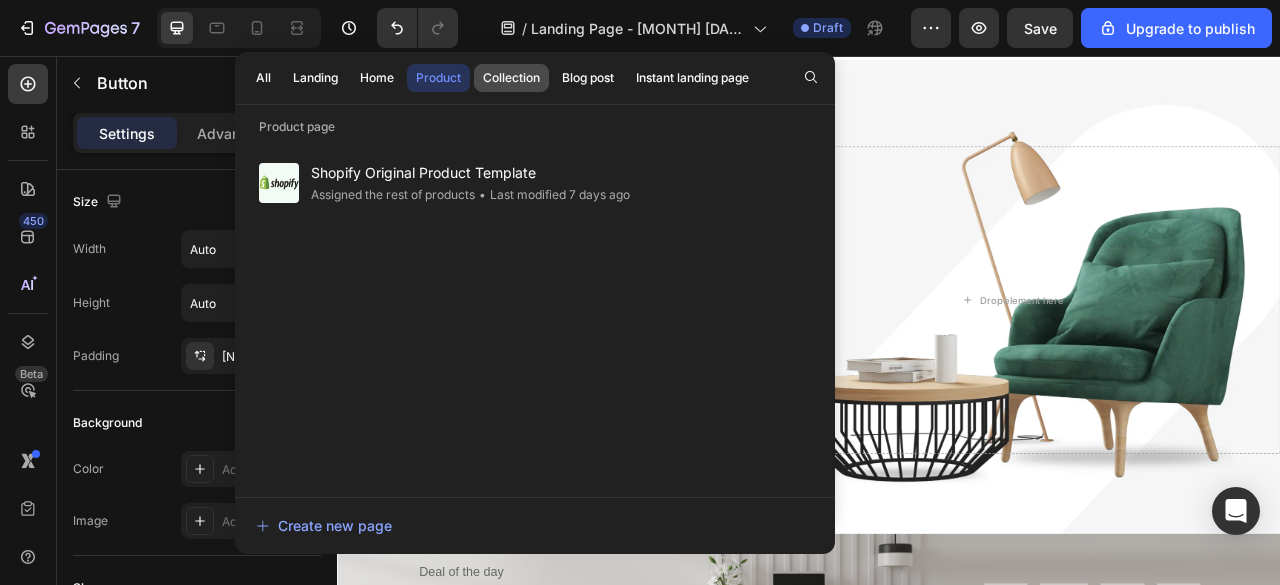 click on "Collection" at bounding box center [511, 78] 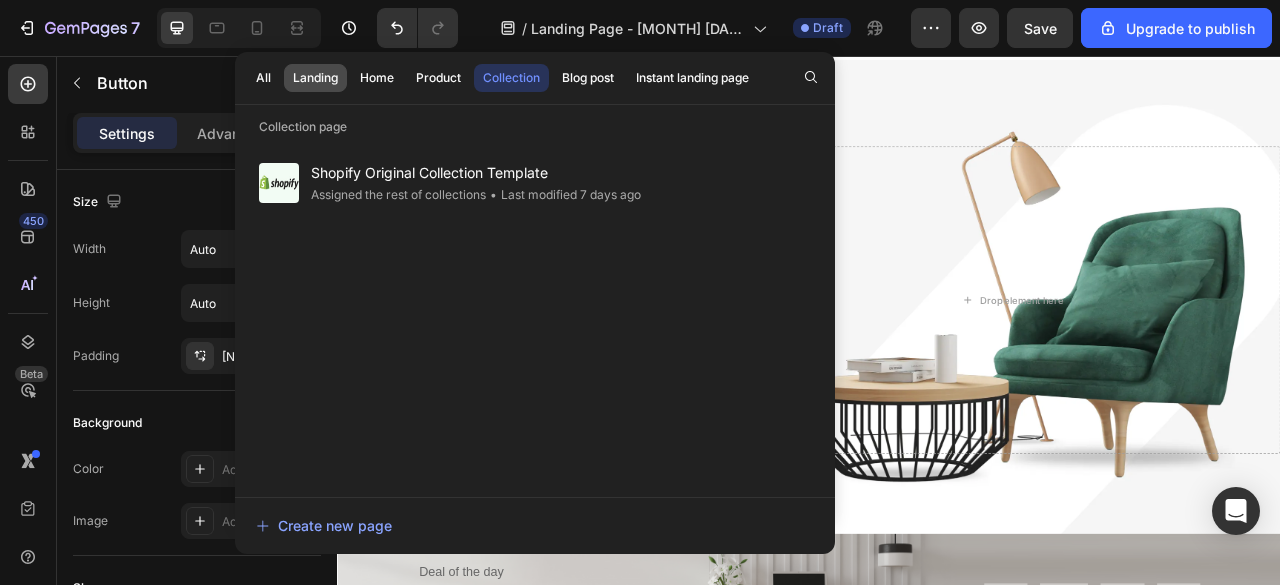 click on "Landing" 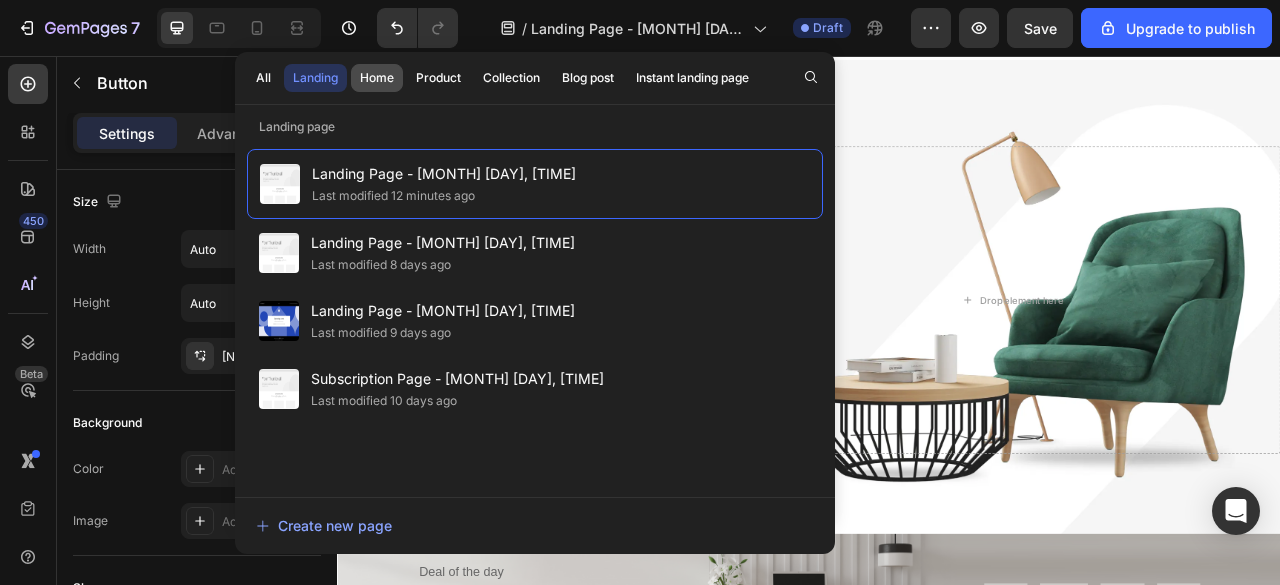 click on "Home" at bounding box center [377, 78] 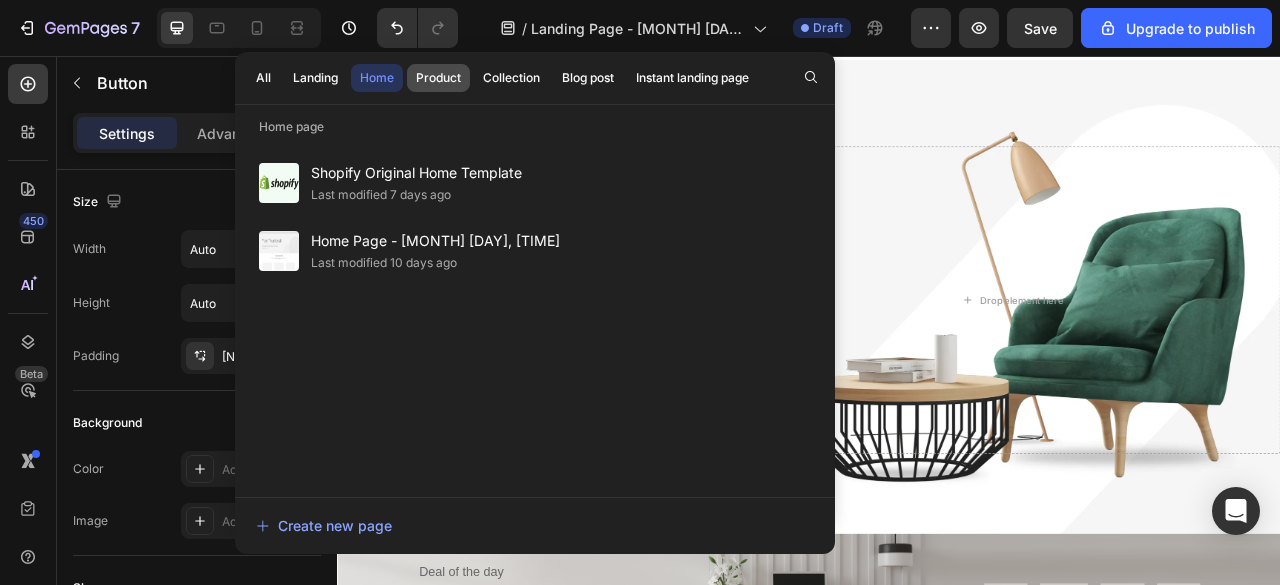 click on "Product" at bounding box center (438, 78) 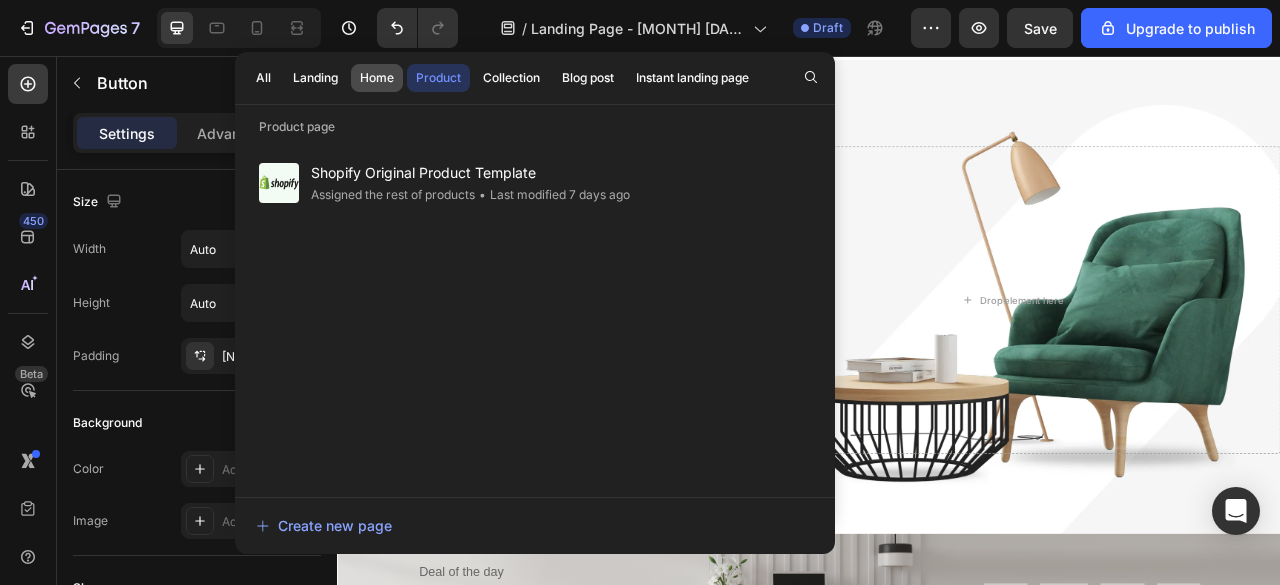 click on "Home" at bounding box center [377, 78] 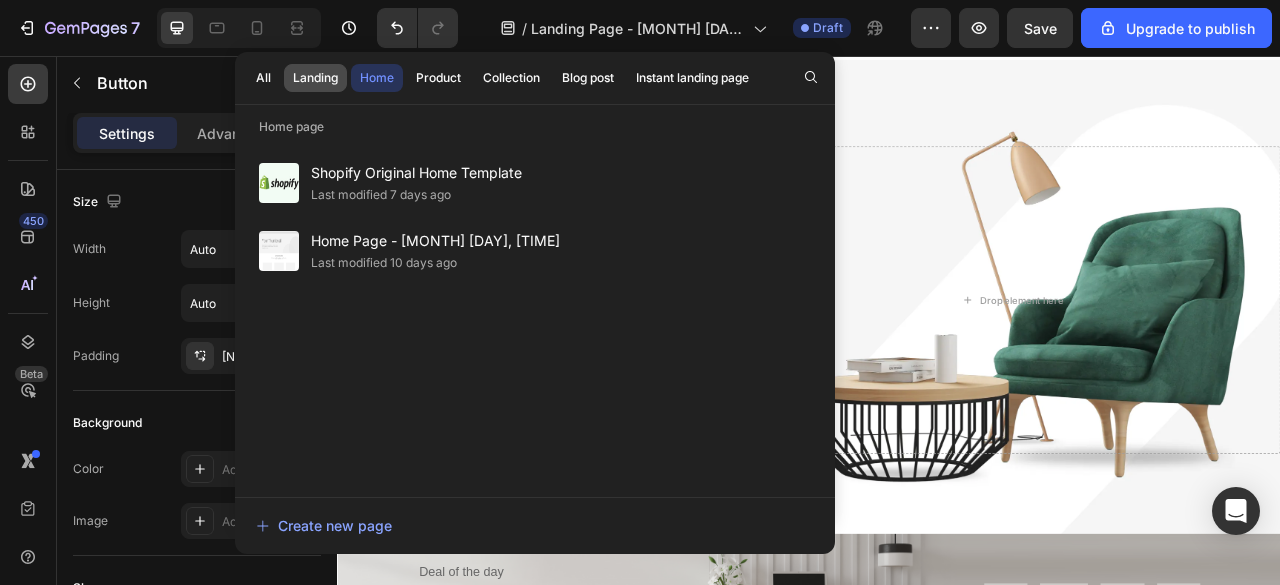 click on "Landing" at bounding box center (315, 78) 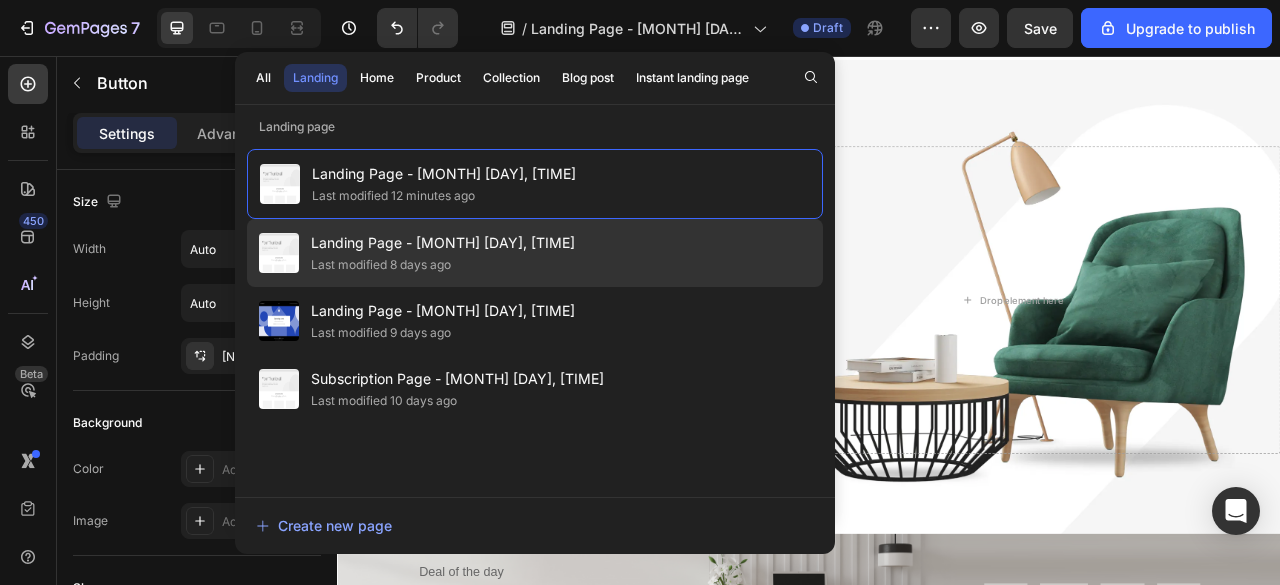 click on "Last modified 8 days ago" 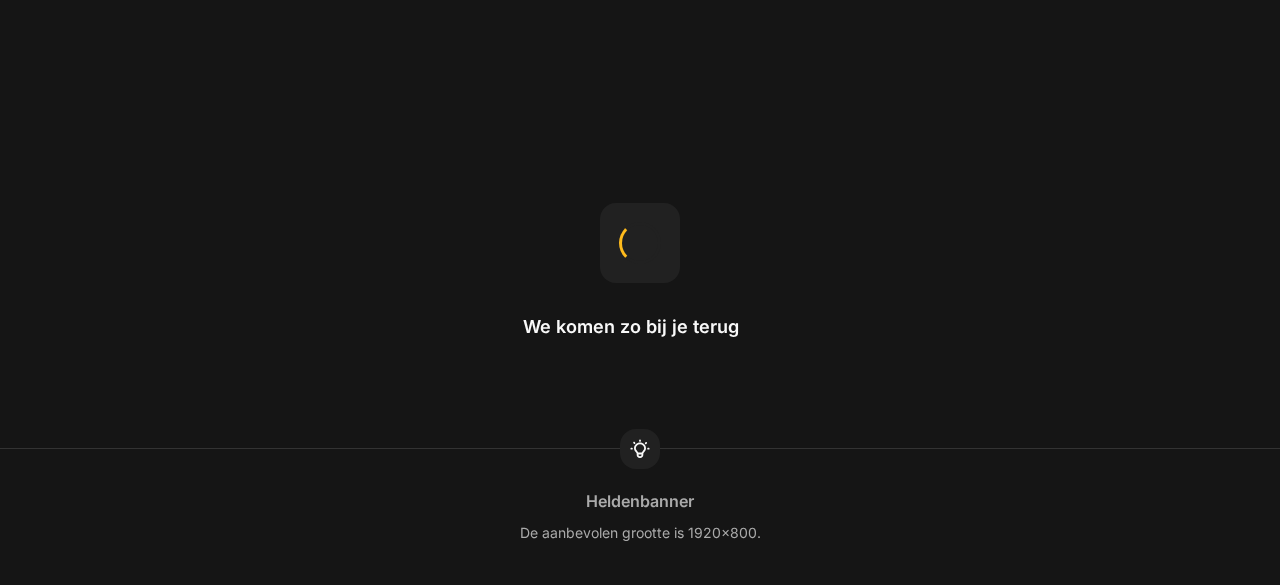 scroll, scrollTop: 0, scrollLeft: 0, axis: both 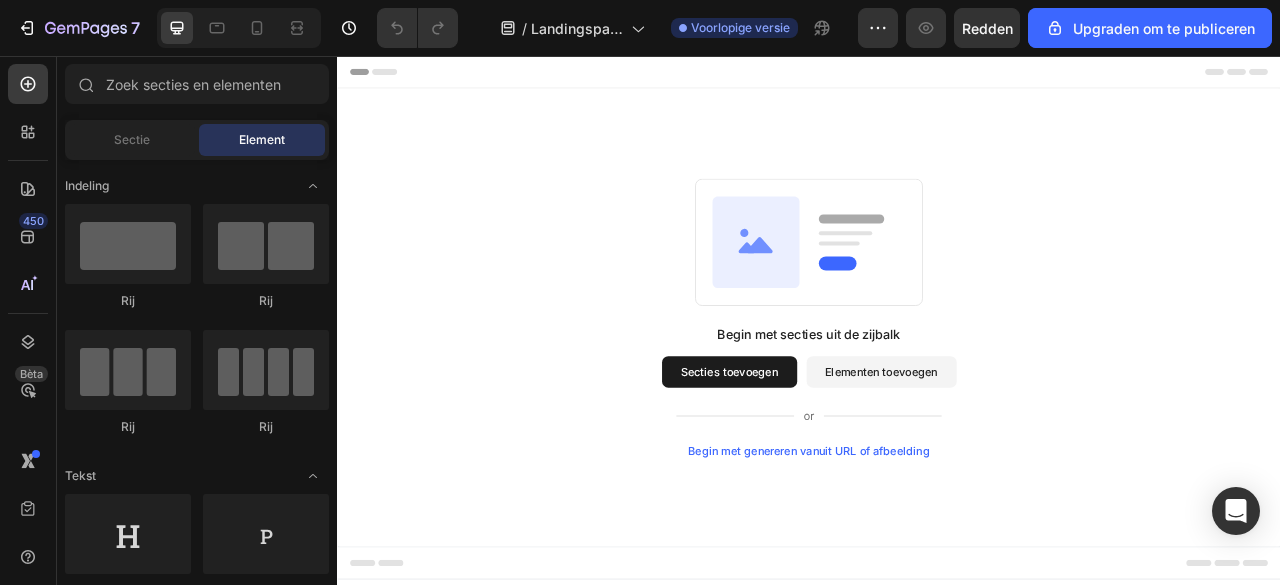 click on "Begin met secties uit de zijbalk Secties toevoegen Elementen toevoegen Begin met genereren vanuit URL of afbeelding" at bounding box center [937, 389] 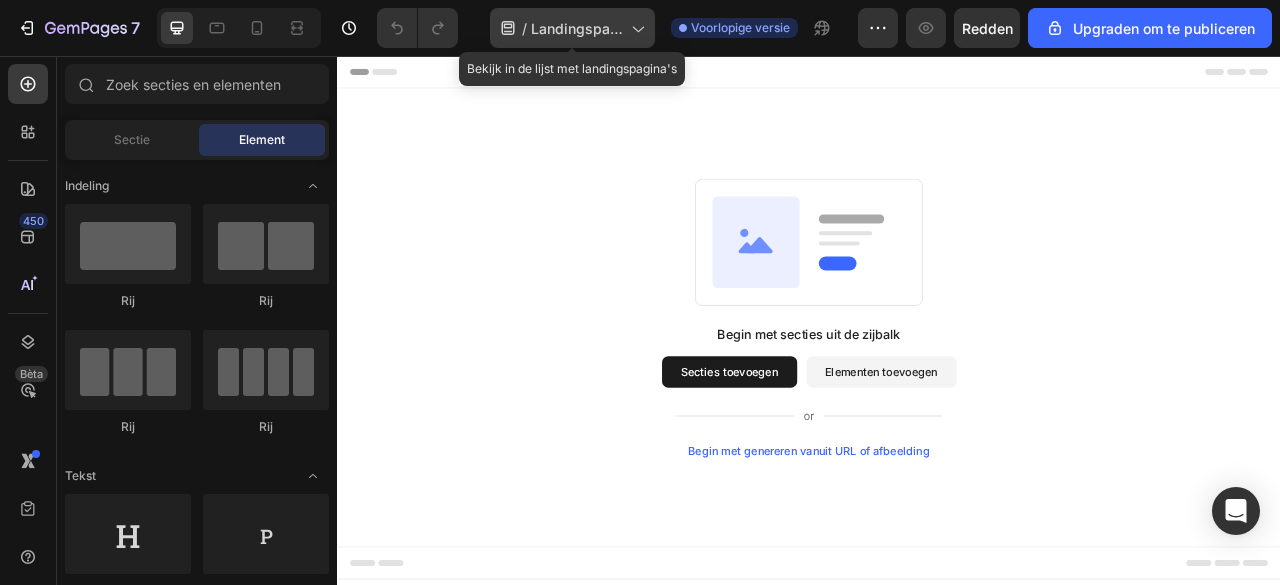 click 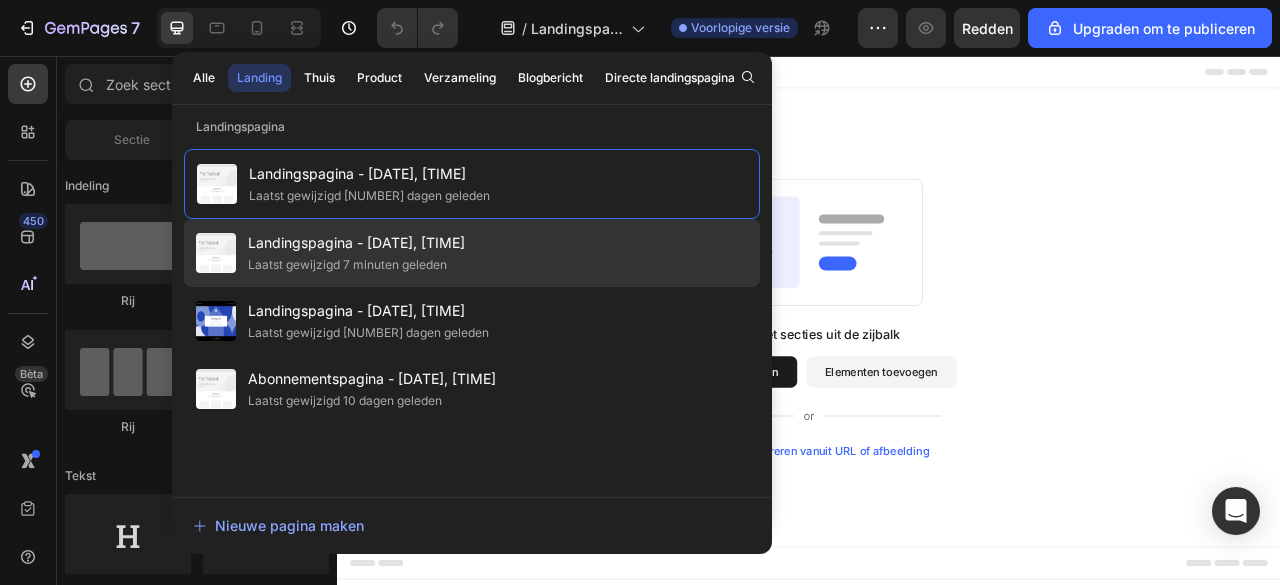 click on "Landingspagina - 2 aug., 14:00:55" at bounding box center (356, 243) 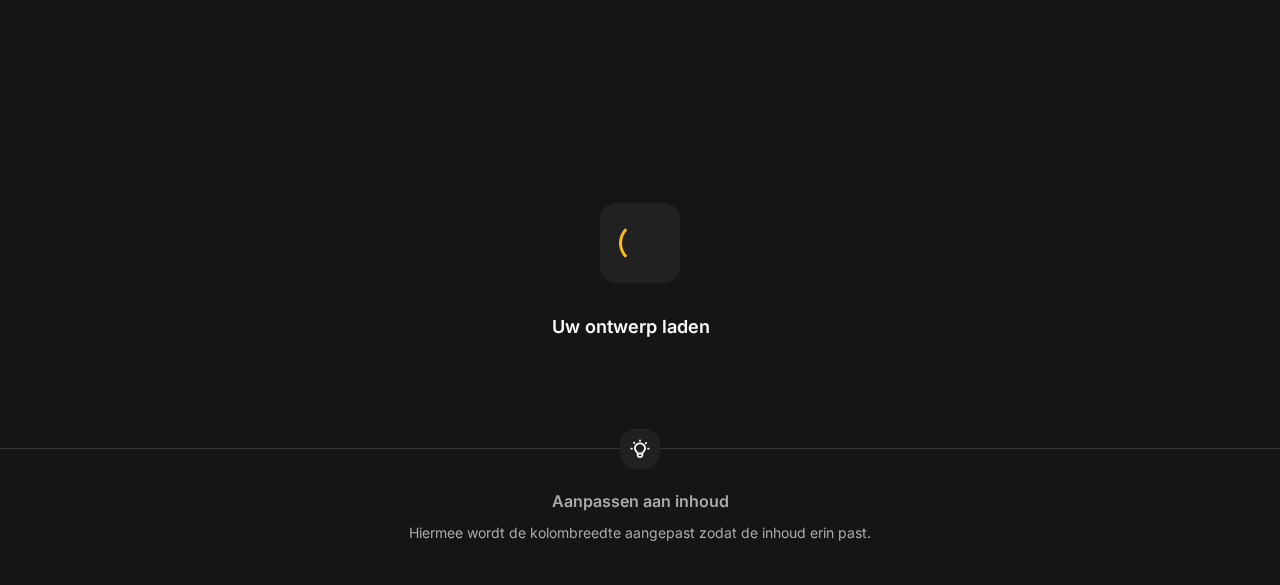 scroll, scrollTop: 0, scrollLeft: 0, axis: both 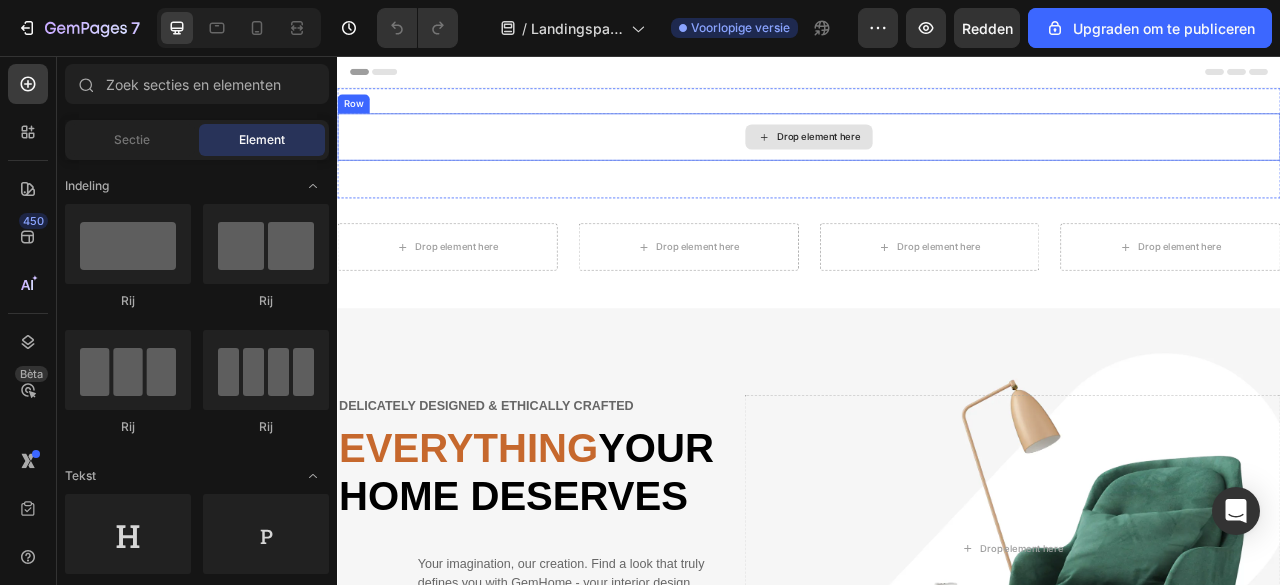 click on "Drop element here" at bounding box center (937, 159) 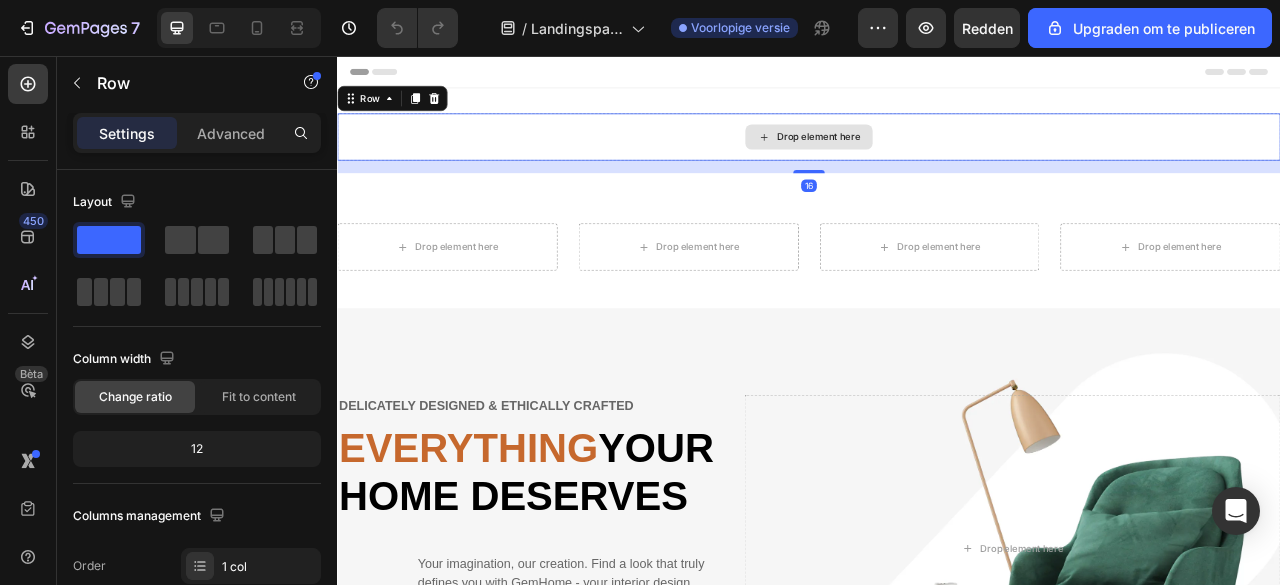 click 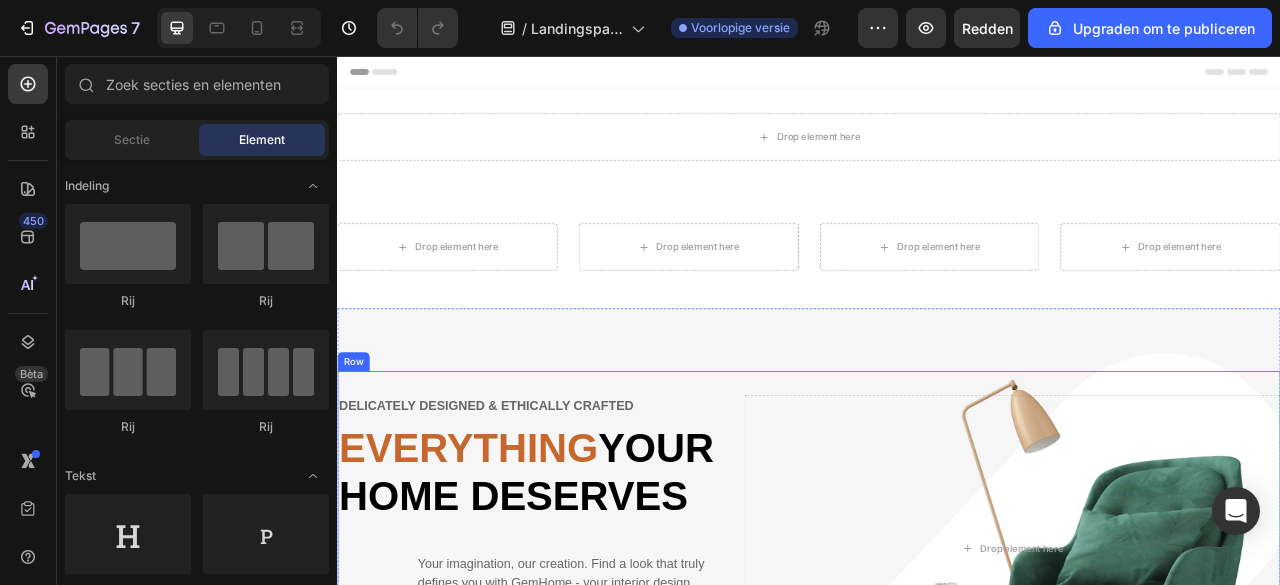 click on "Delicately designed & ethically crafted Text Everything  your home deserves Heading Your imagination, our creation. Find a look that truly defines you with GemHome - your interior design experts.
Text s Button Row
Drop element here Row" at bounding box center (937, 682) 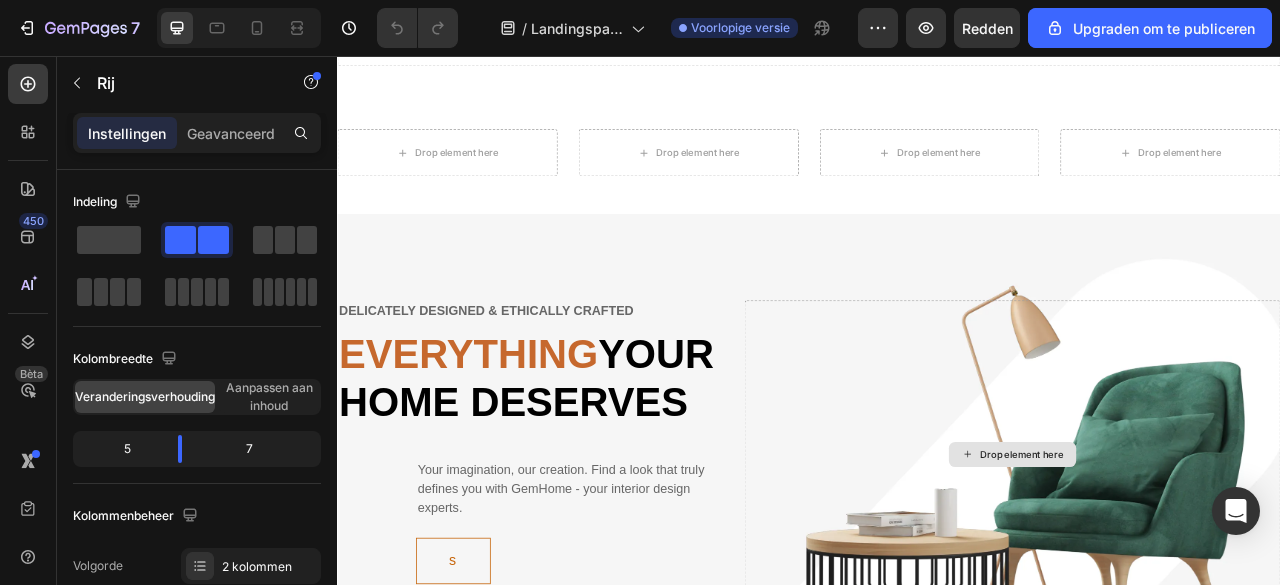 scroll, scrollTop: 160, scrollLeft: 0, axis: vertical 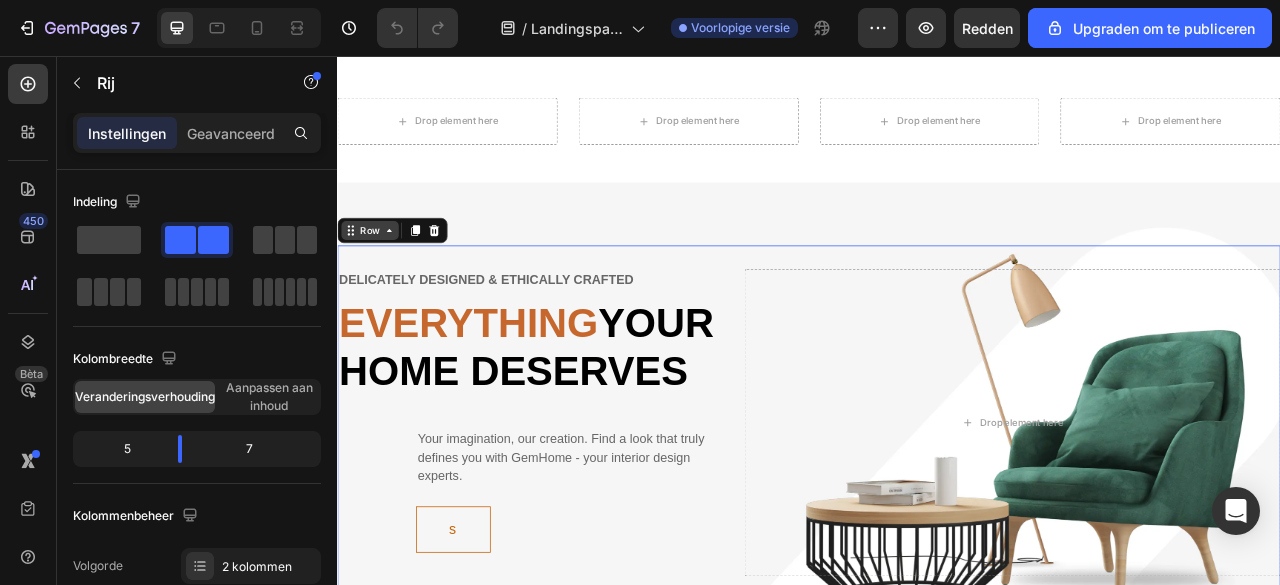 click on "Row" at bounding box center (378, 278) 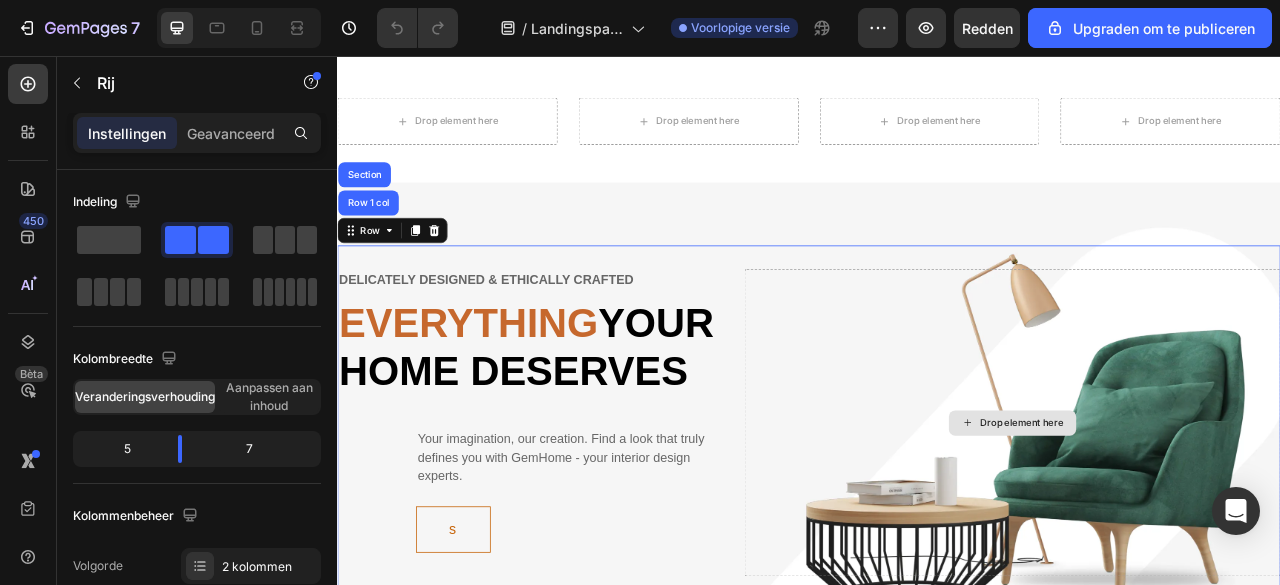 click on "Drop element here" at bounding box center [1196, 522] 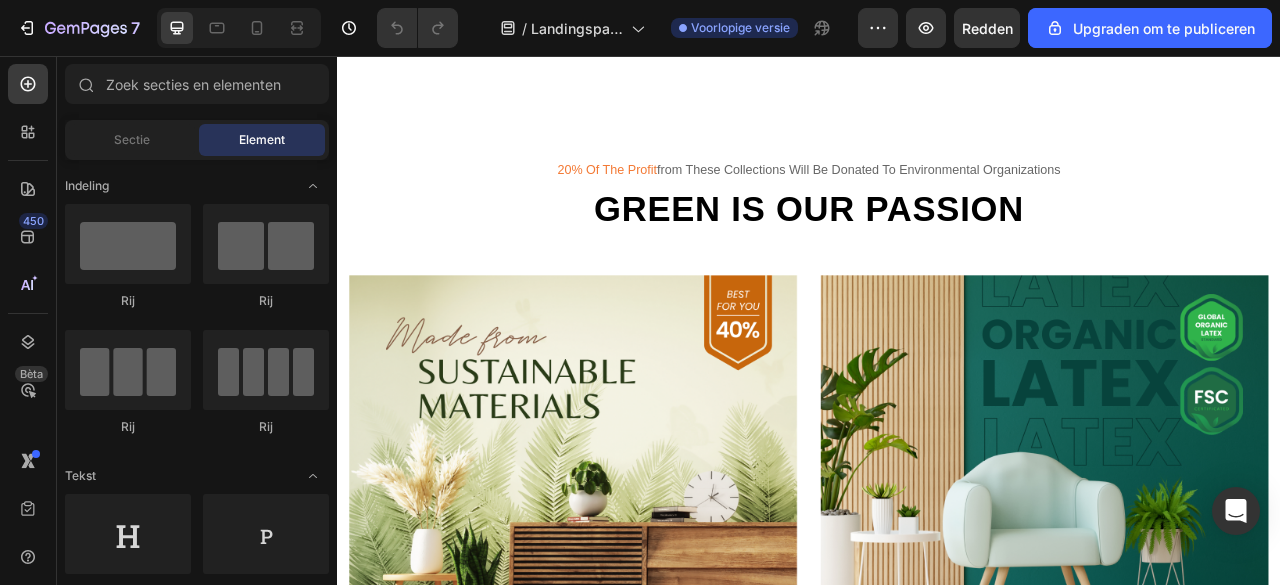 scroll, scrollTop: 1396, scrollLeft: 0, axis: vertical 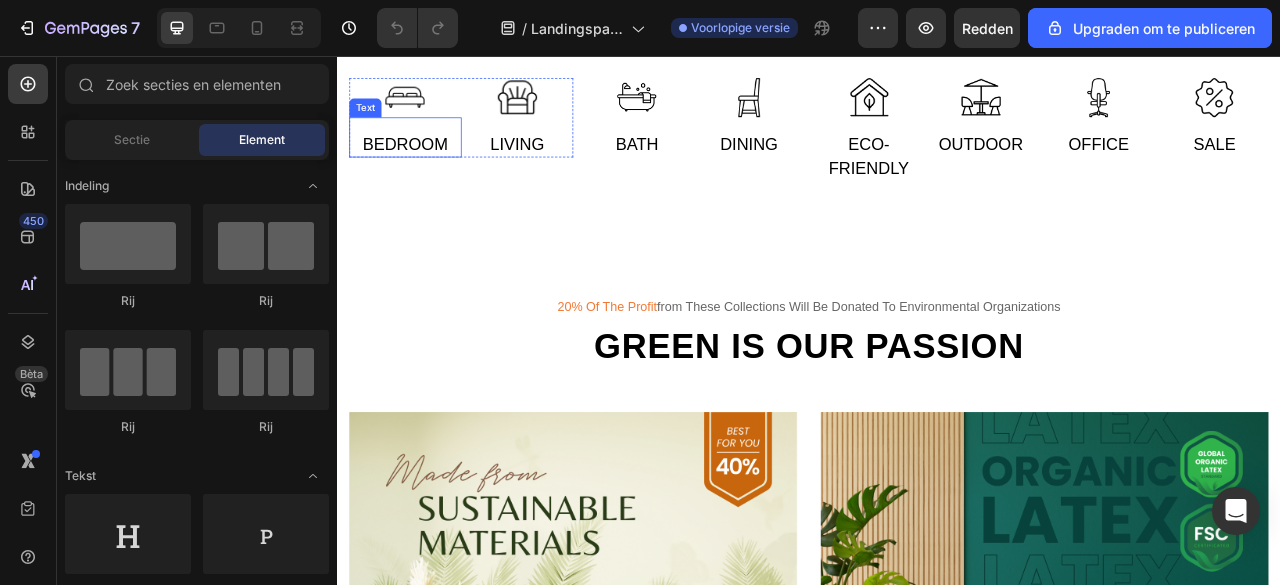 click on "Bedroom Text" at bounding box center [423, 160] 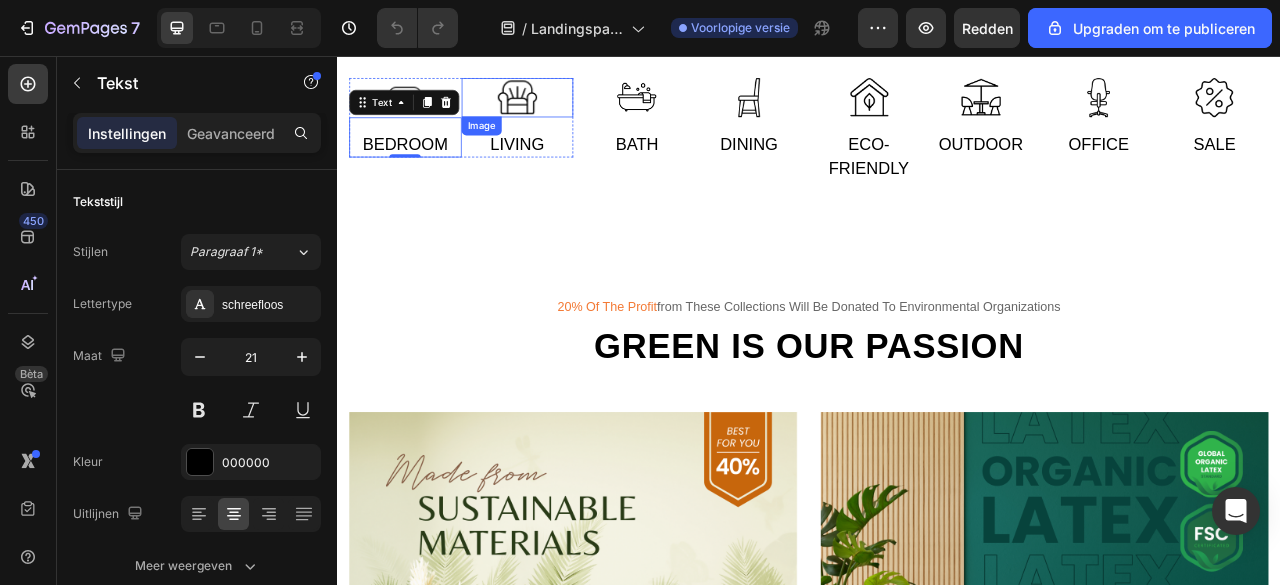 click at bounding box center (566, 109) 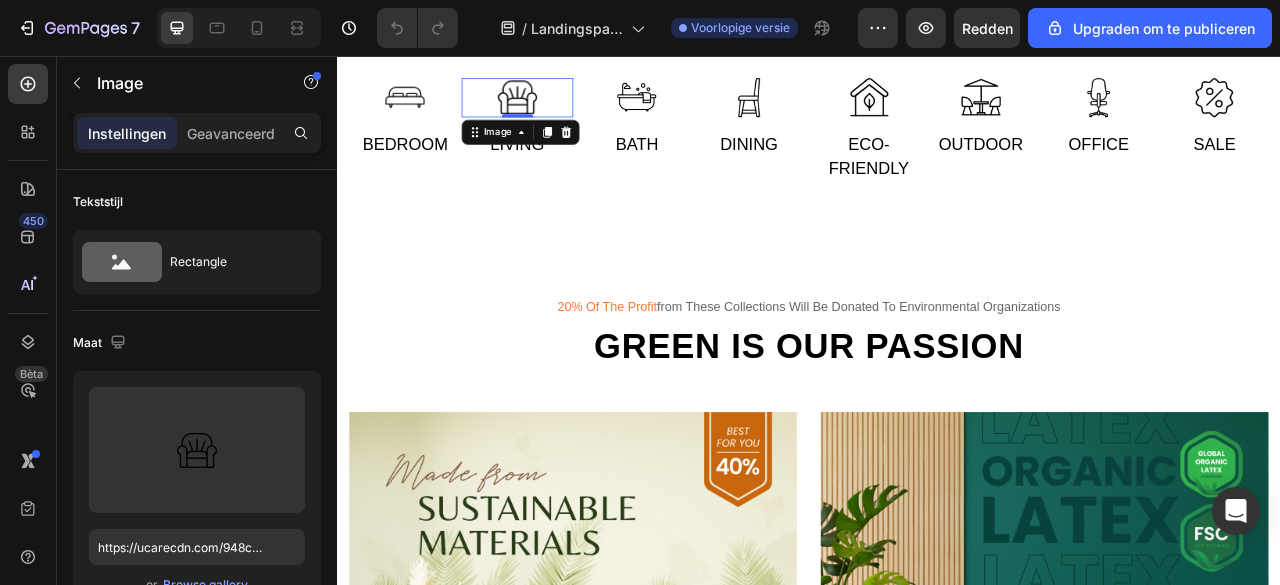 click at bounding box center (566, 109) 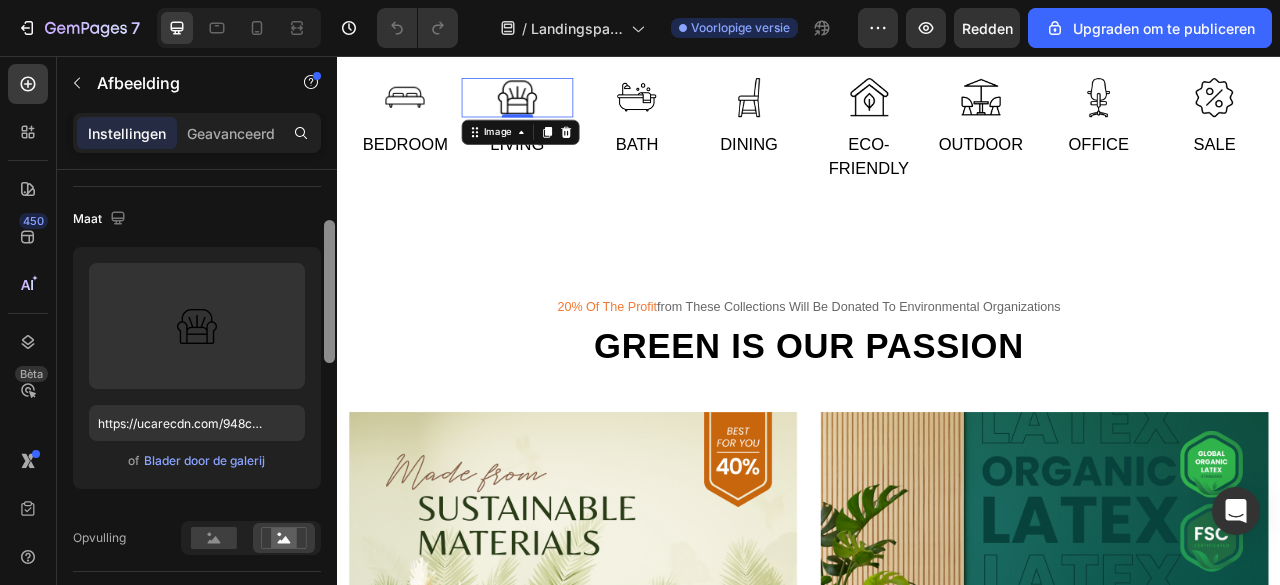 scroll, scrollTop: 134, scrollLeft: 0, axis: vertical 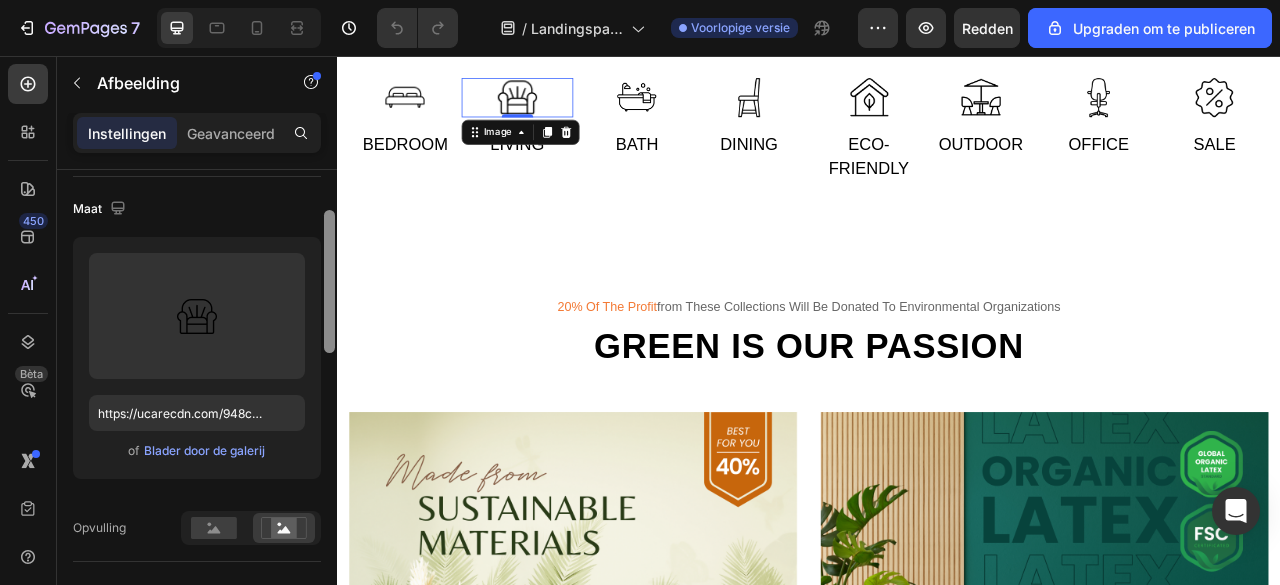 drag, startPoint x: 325, startPoint y: 307, endPoint x: 327, endPoint y: 348, distance: 41.04875 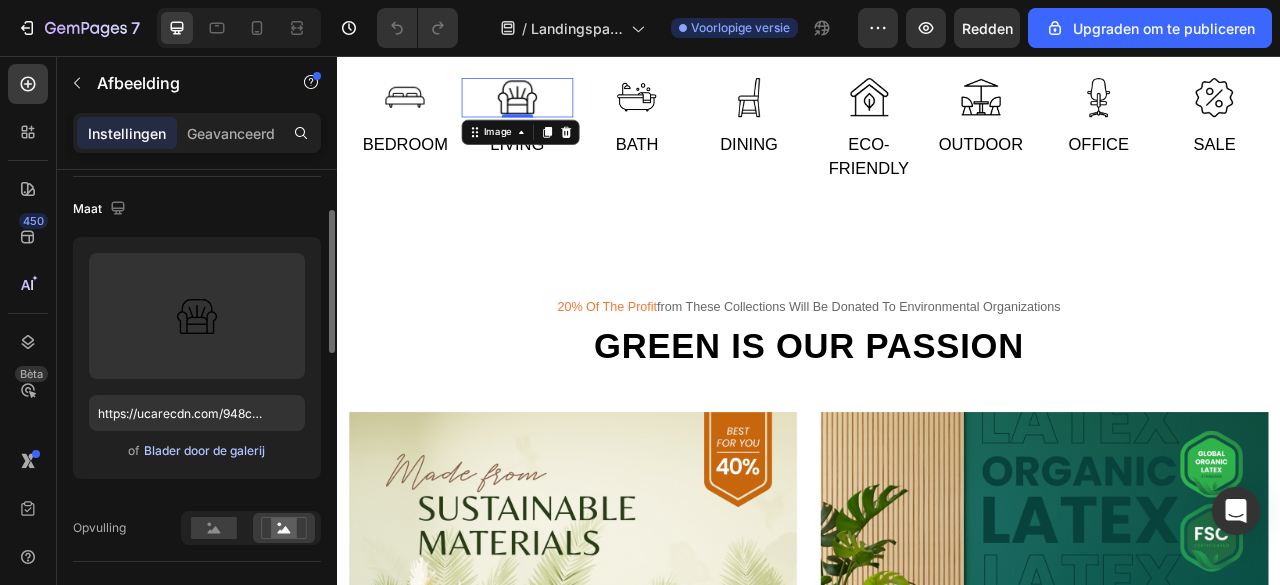 click on "Blader door de galerij" at bounding box center [204, 450] 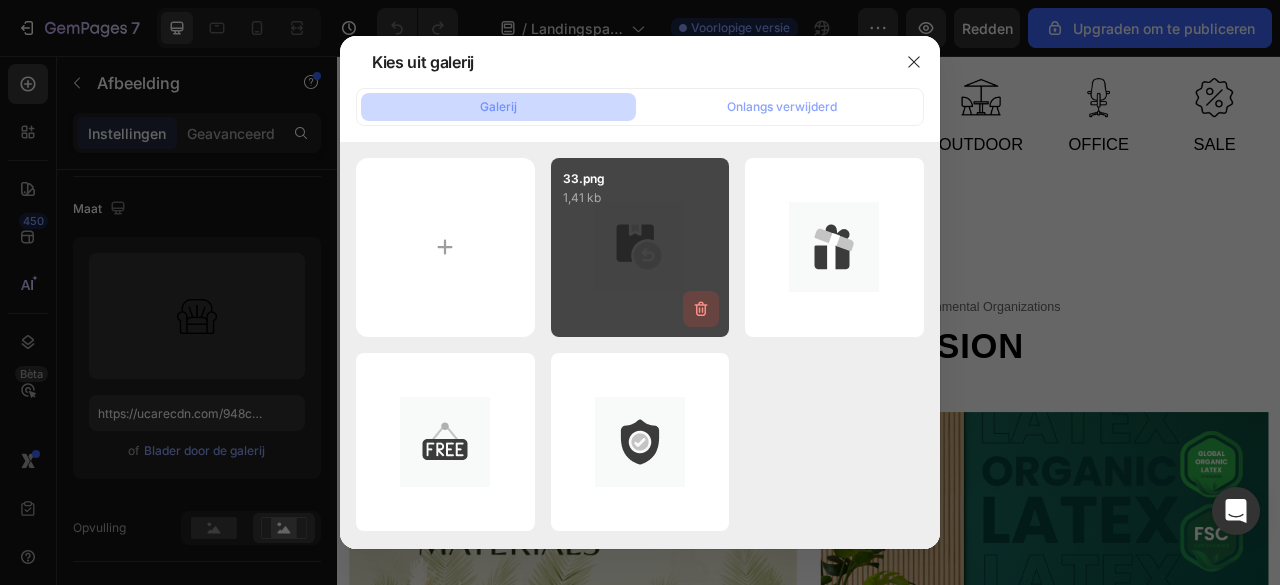 type 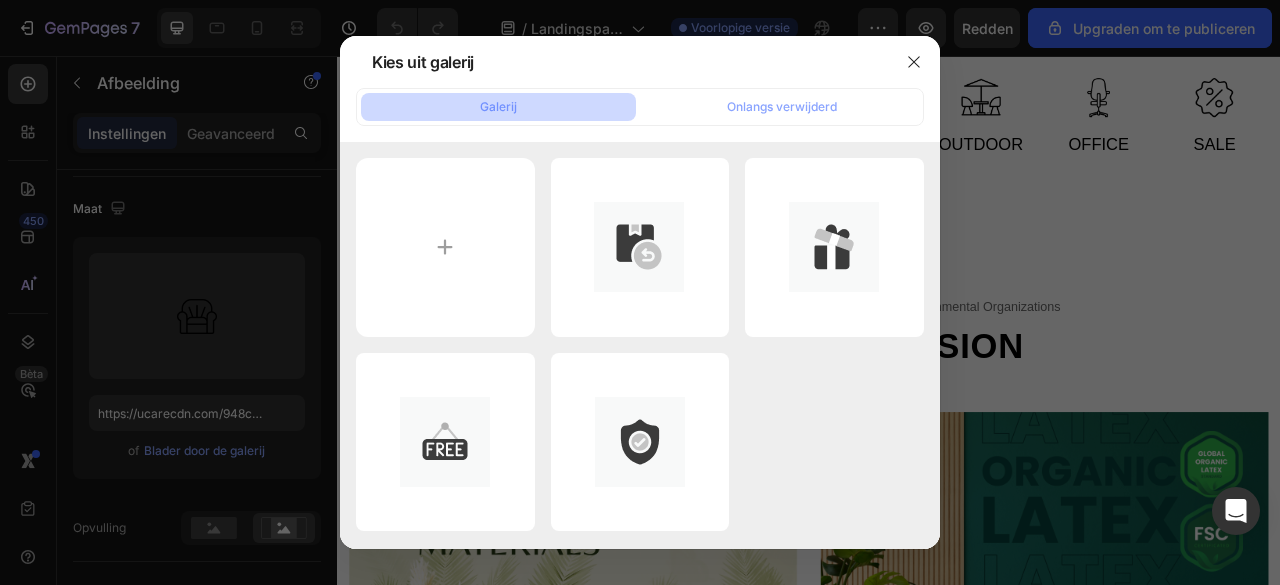 click on "Galerij" 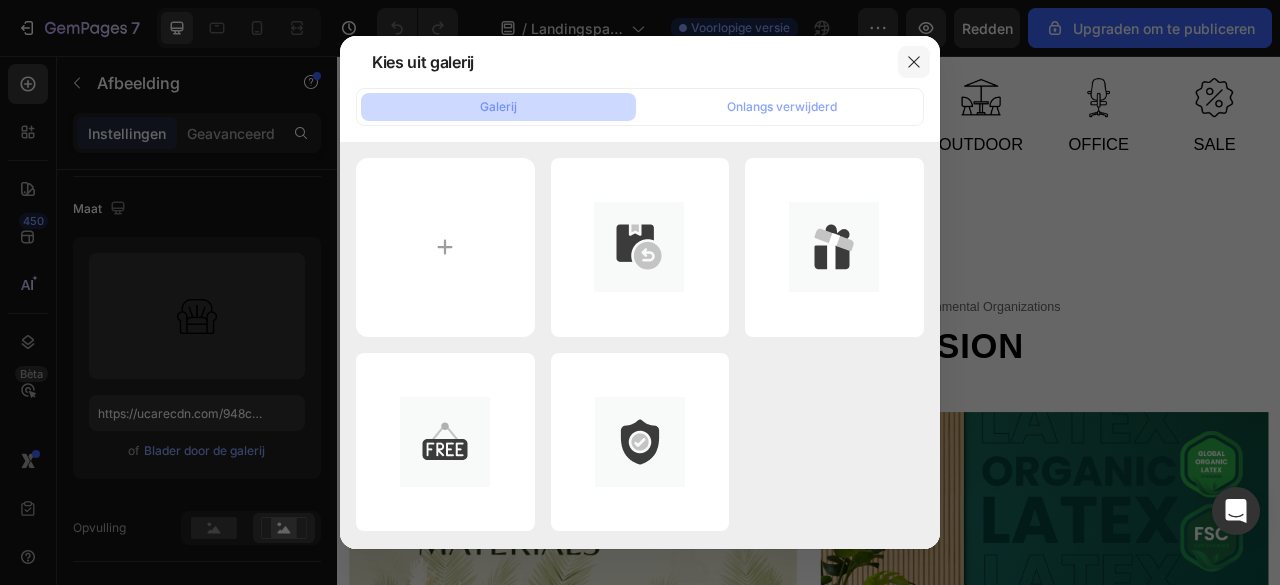 click 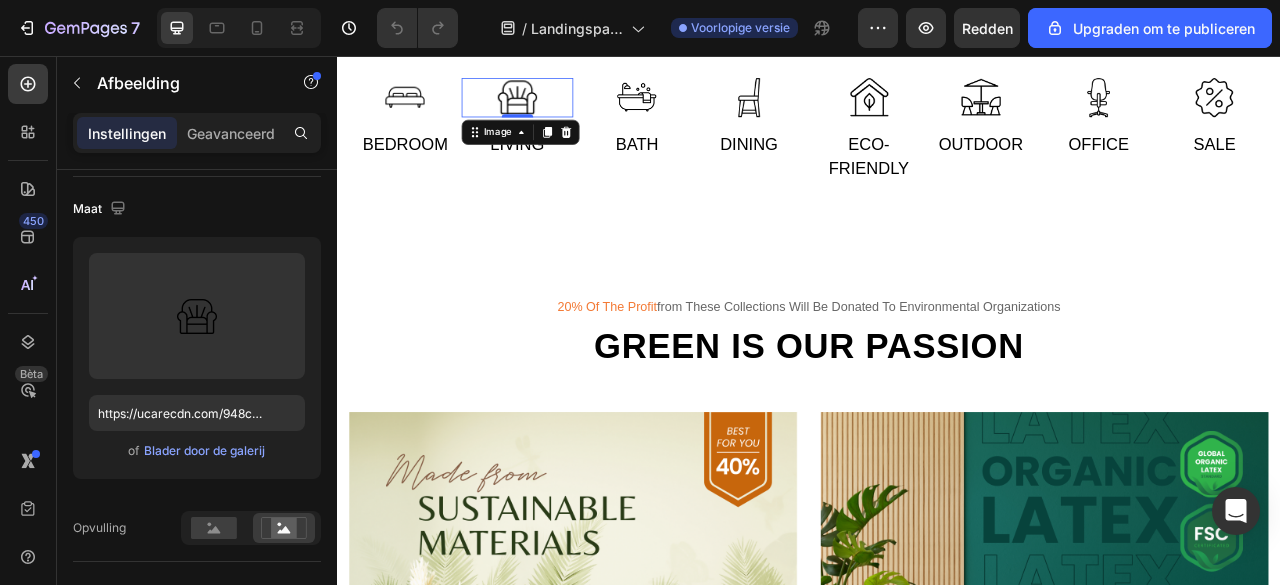 click on "7 / Landingspagina - 2 aug., 14:00:55 Voorlopige versie Voorvertoning Redden Upgraden om te publiceren" 